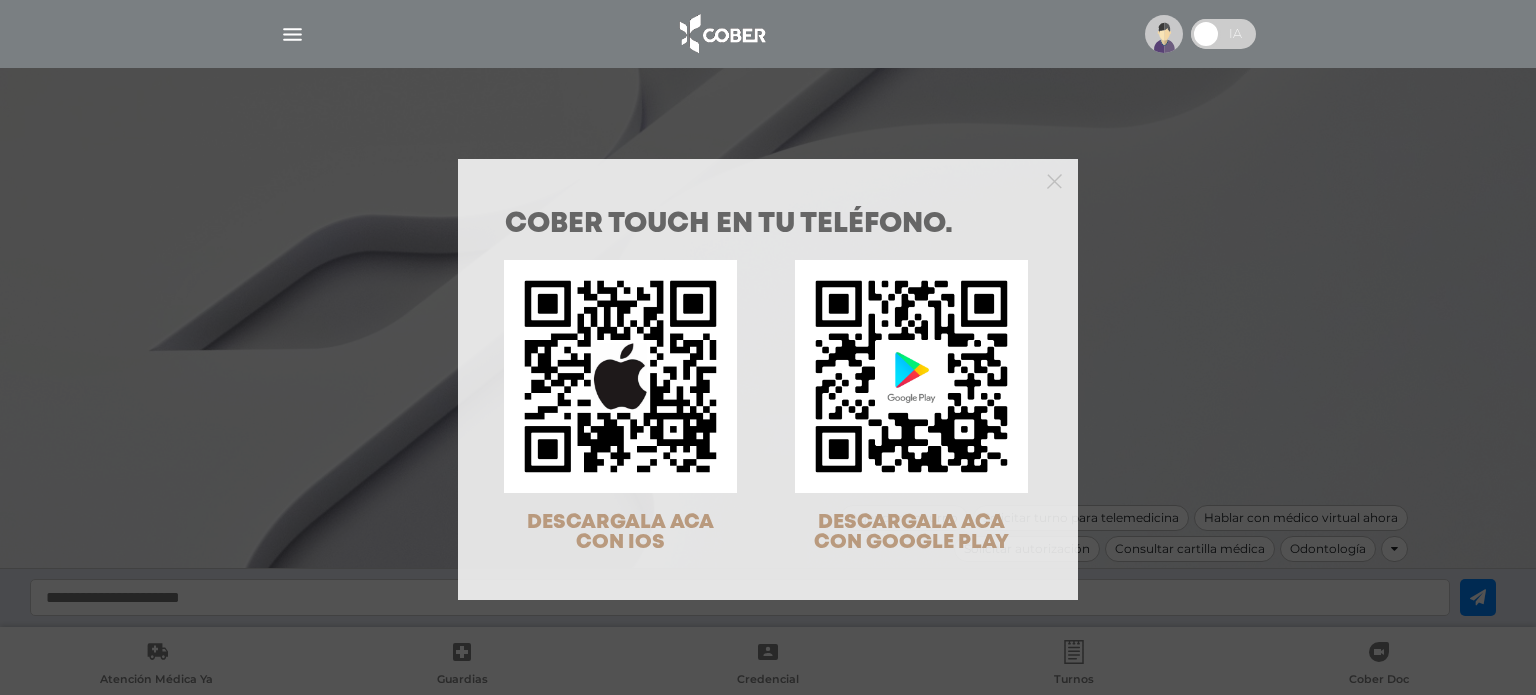 scroll, scrollTop: 0, scrollLeft: 0, axis: both 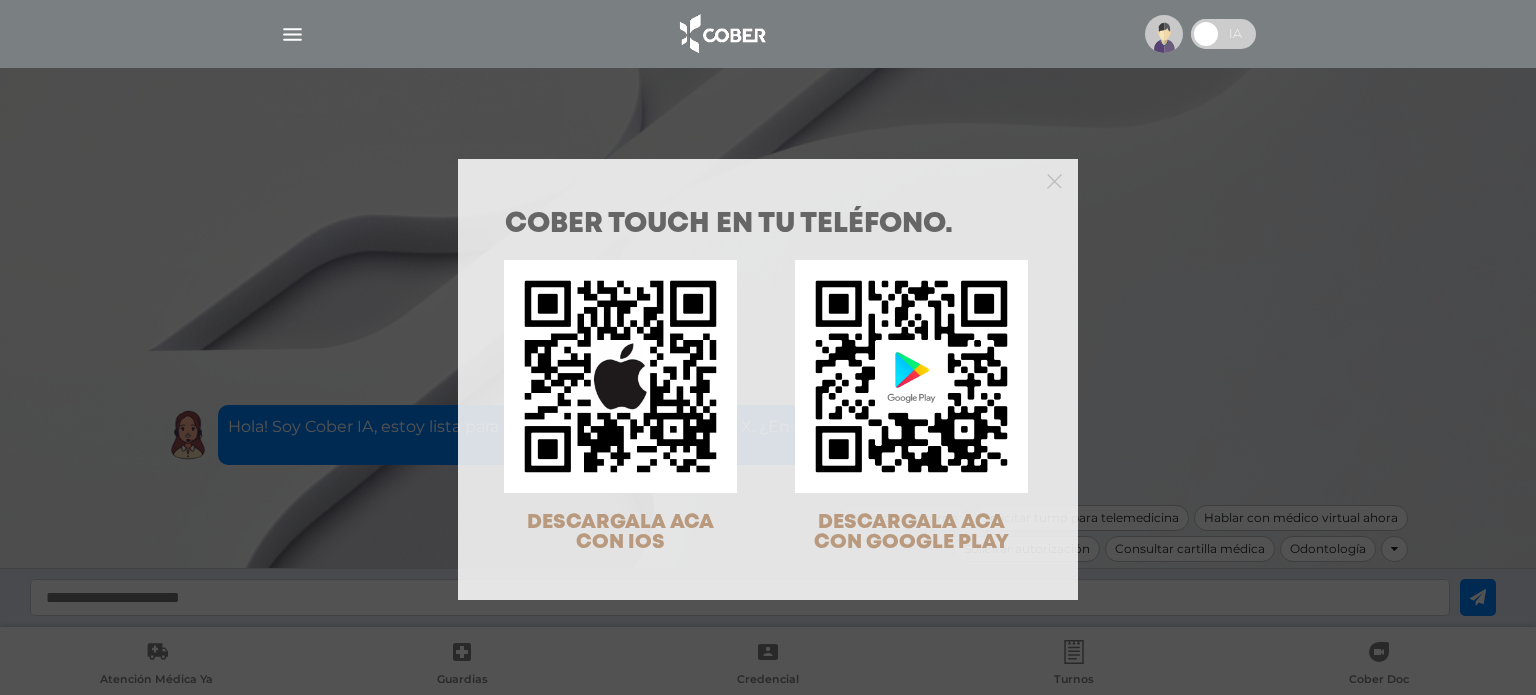 click on "COBER TOUCH en tu teléfono.
DESCARGALA ACA CON IOS
DESCARGALA ACA CON GOOGLE PLAY" at bounding box center (768, 347) 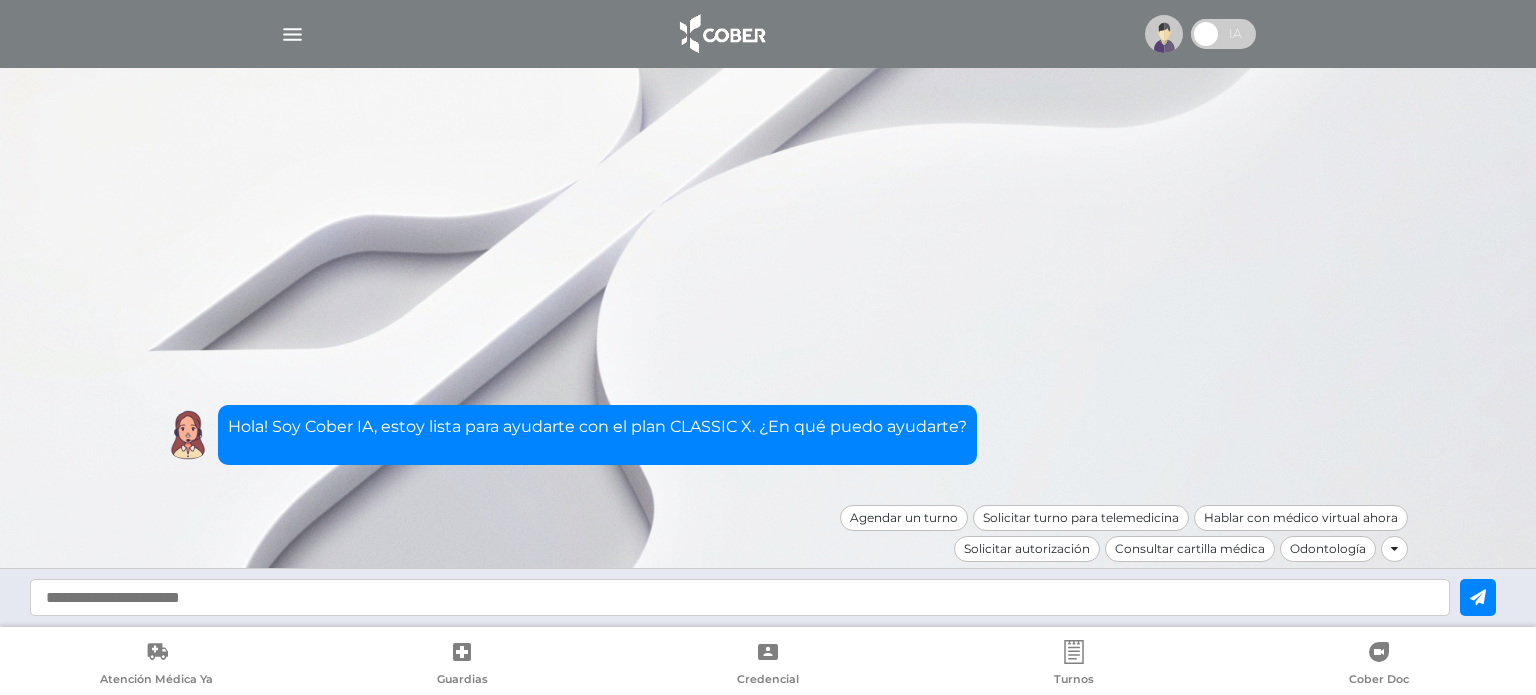 click at bounding box center [292, 34] 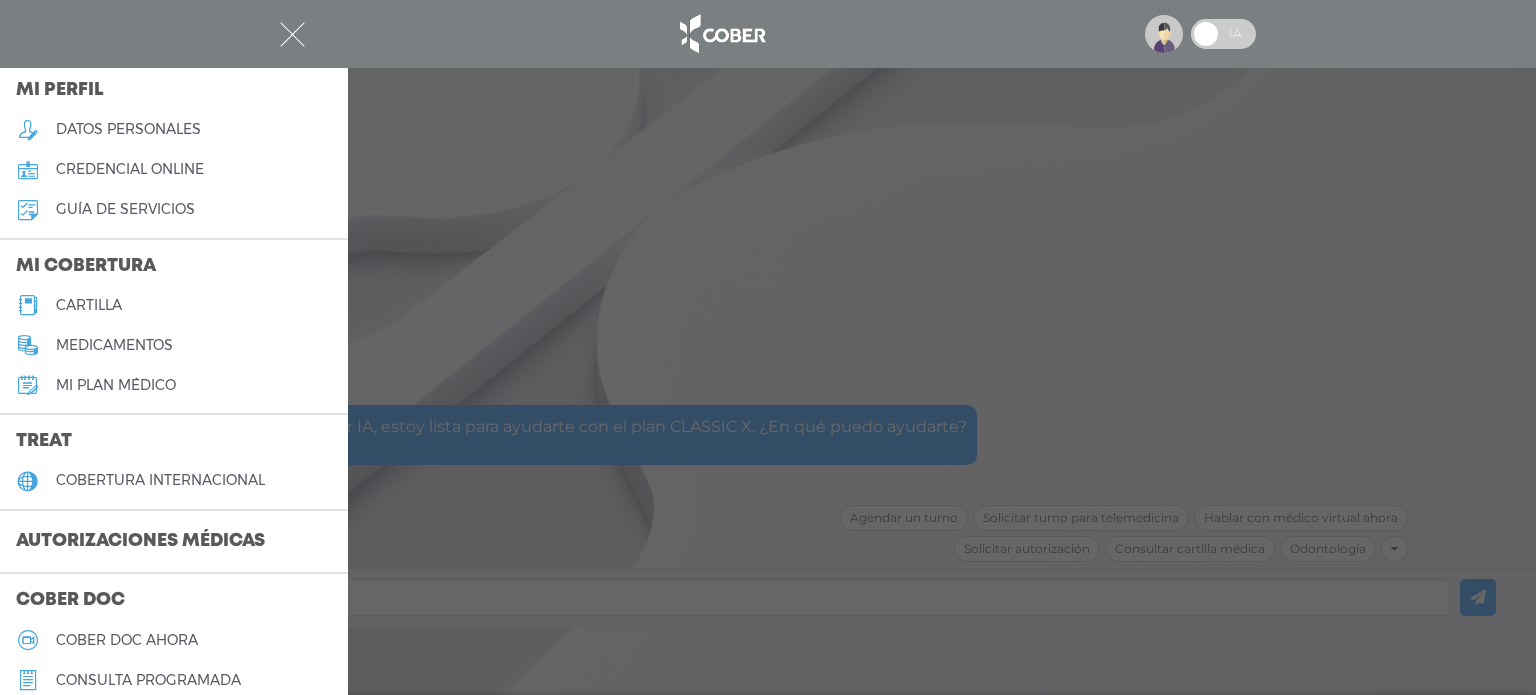 scroll, scrollTop: 200, scrollLeft: 0, axis: vertical 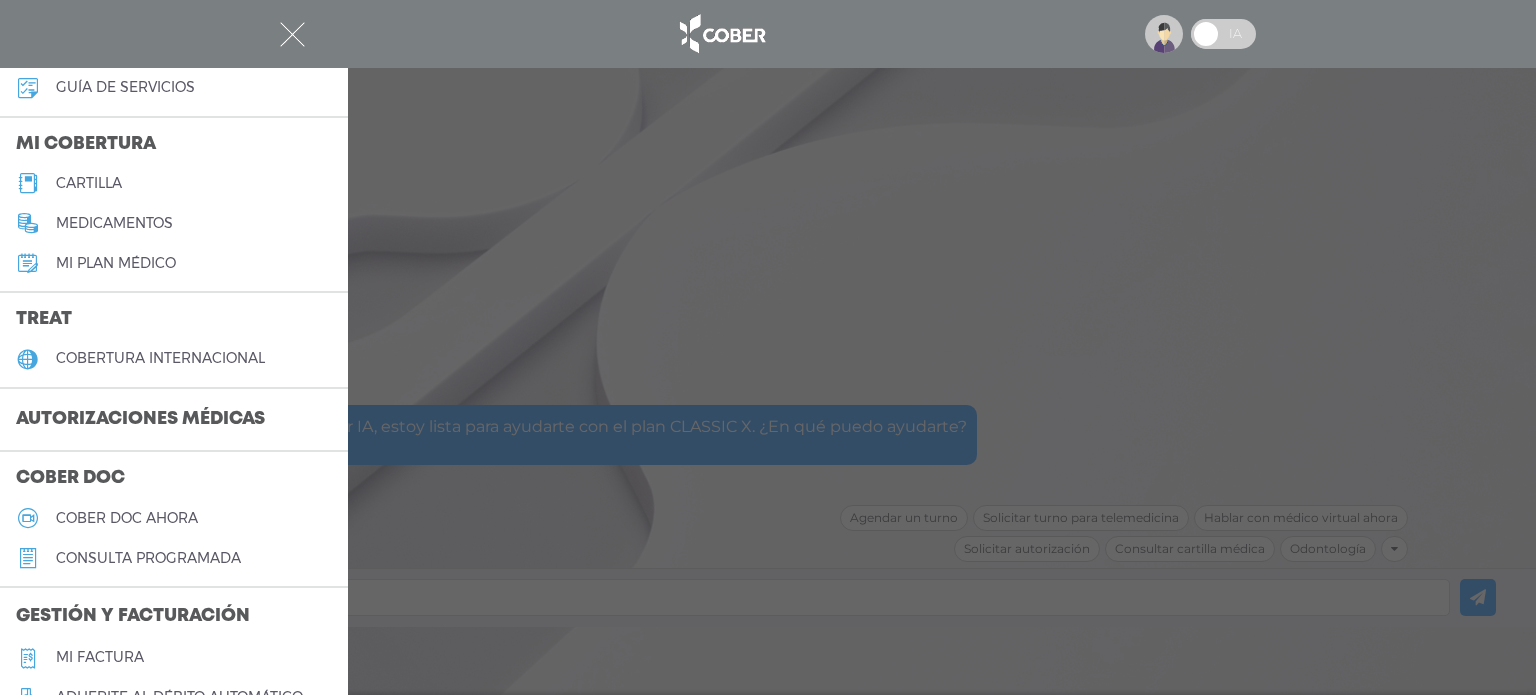 click on "consulta programada" at bounding box center [148, 558] 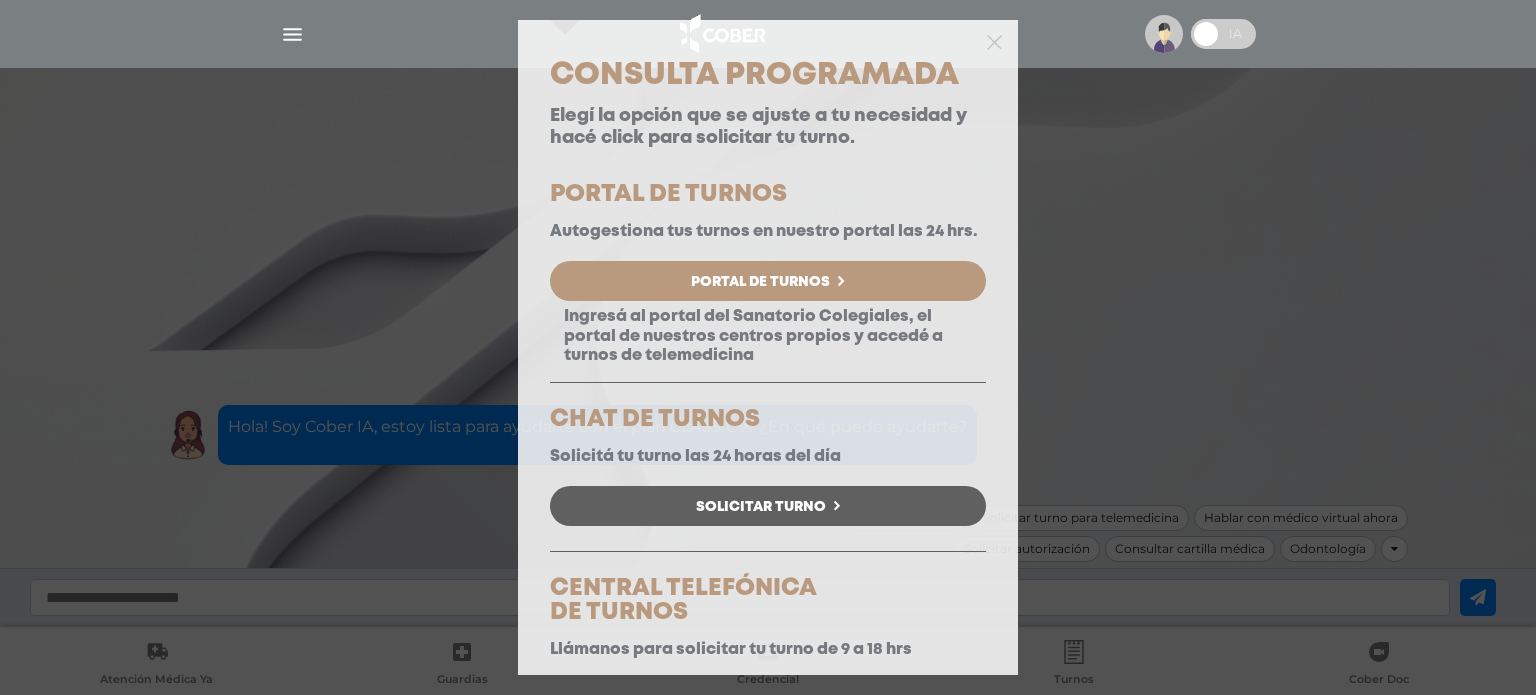 click on "Portal de Turnos" at bounding box center [760, 282] 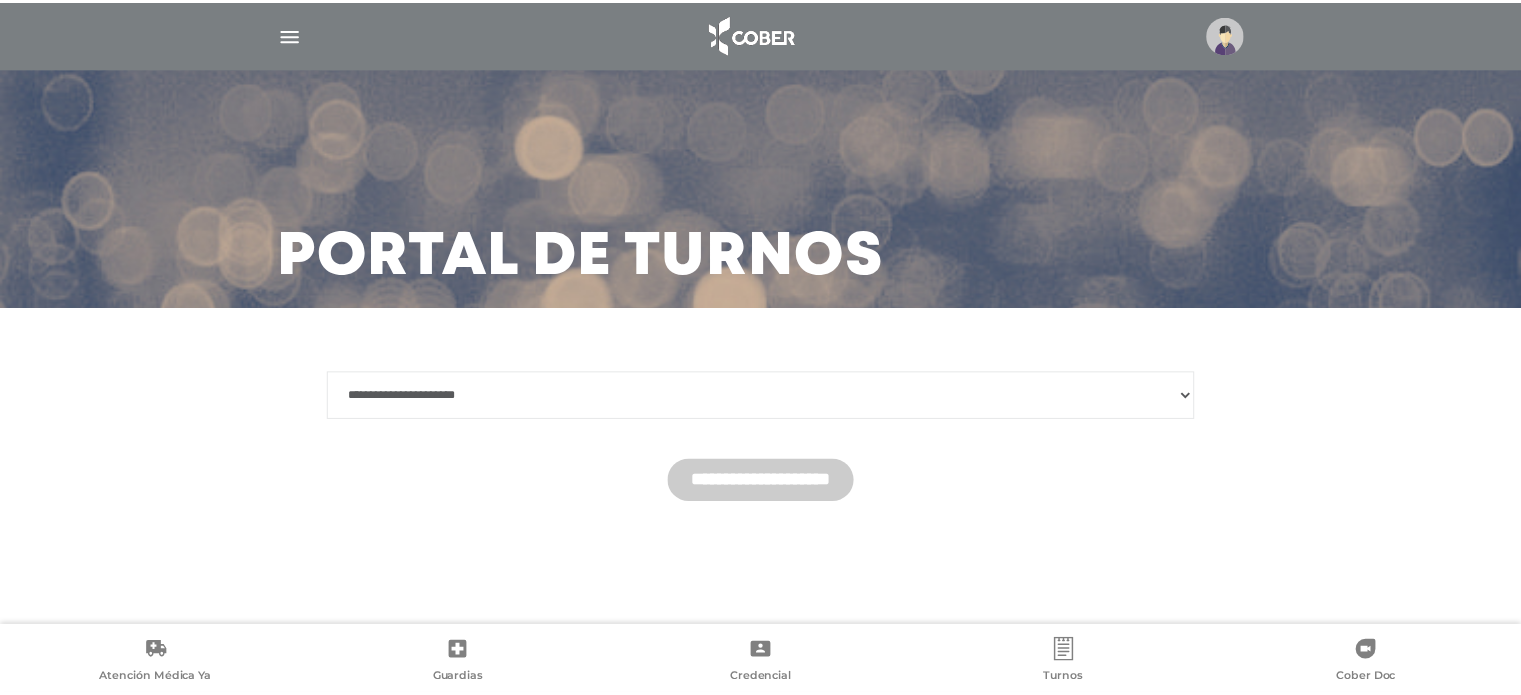 scroll, scrollTop: 0, scrollLeft: 0, axis: both 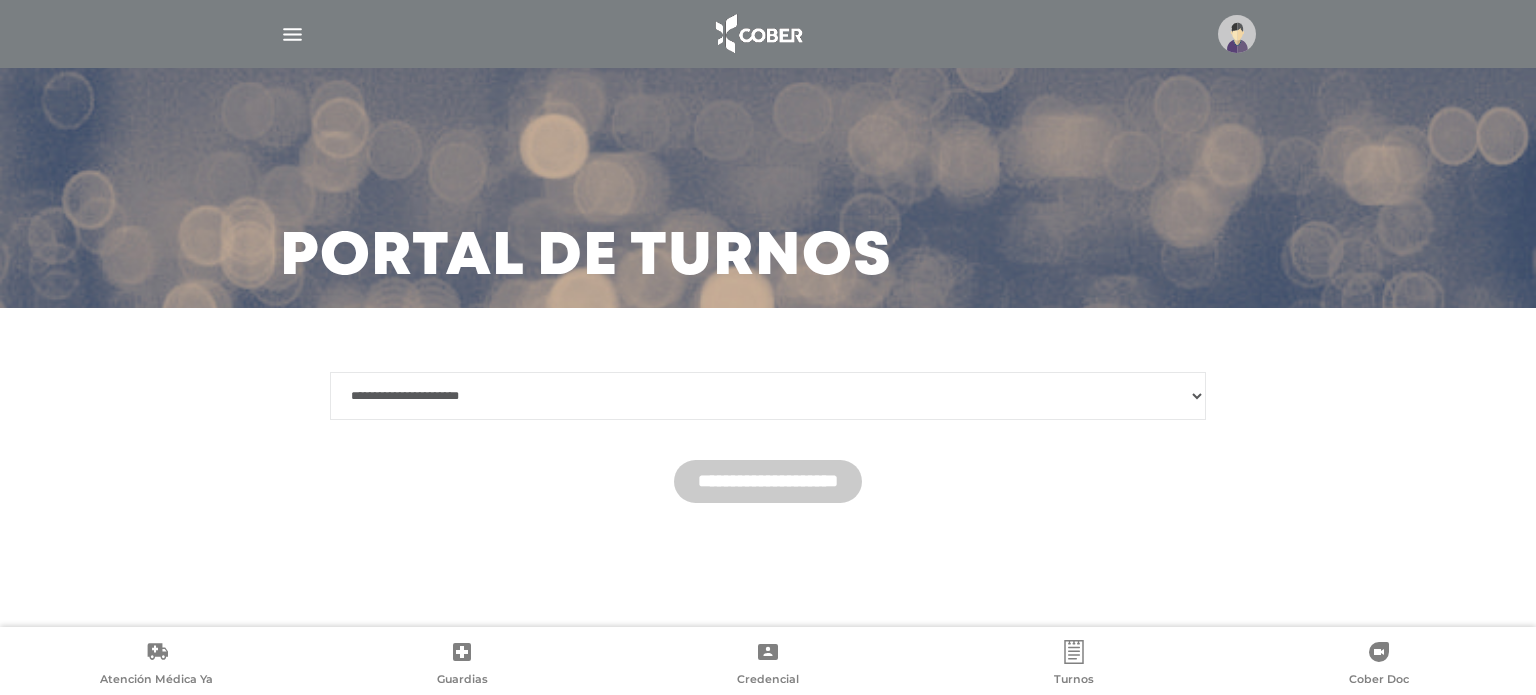 click at bounding box center (292, 34) 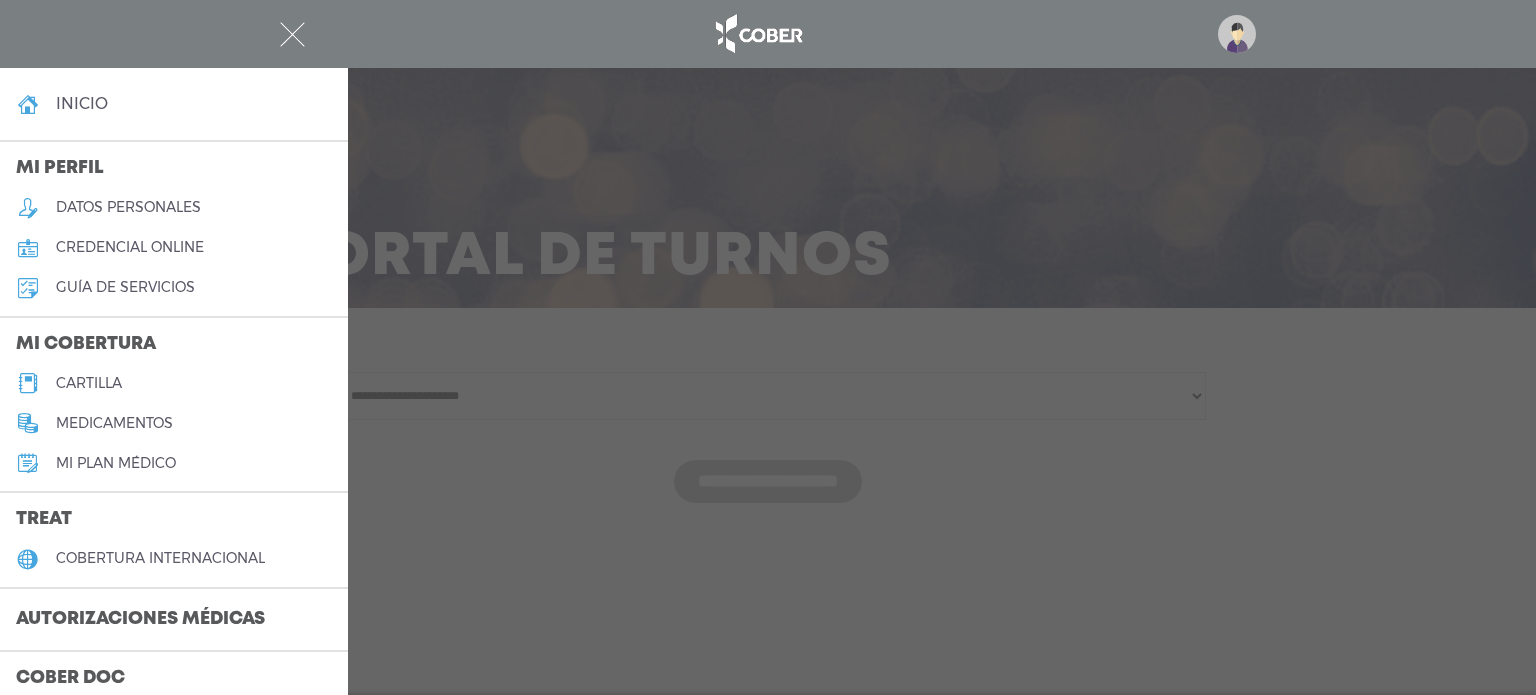 drag, startPoint x: 546, startPoint y: 405, endPoint x: 530, endPoint y: 404, distance: 16.03122 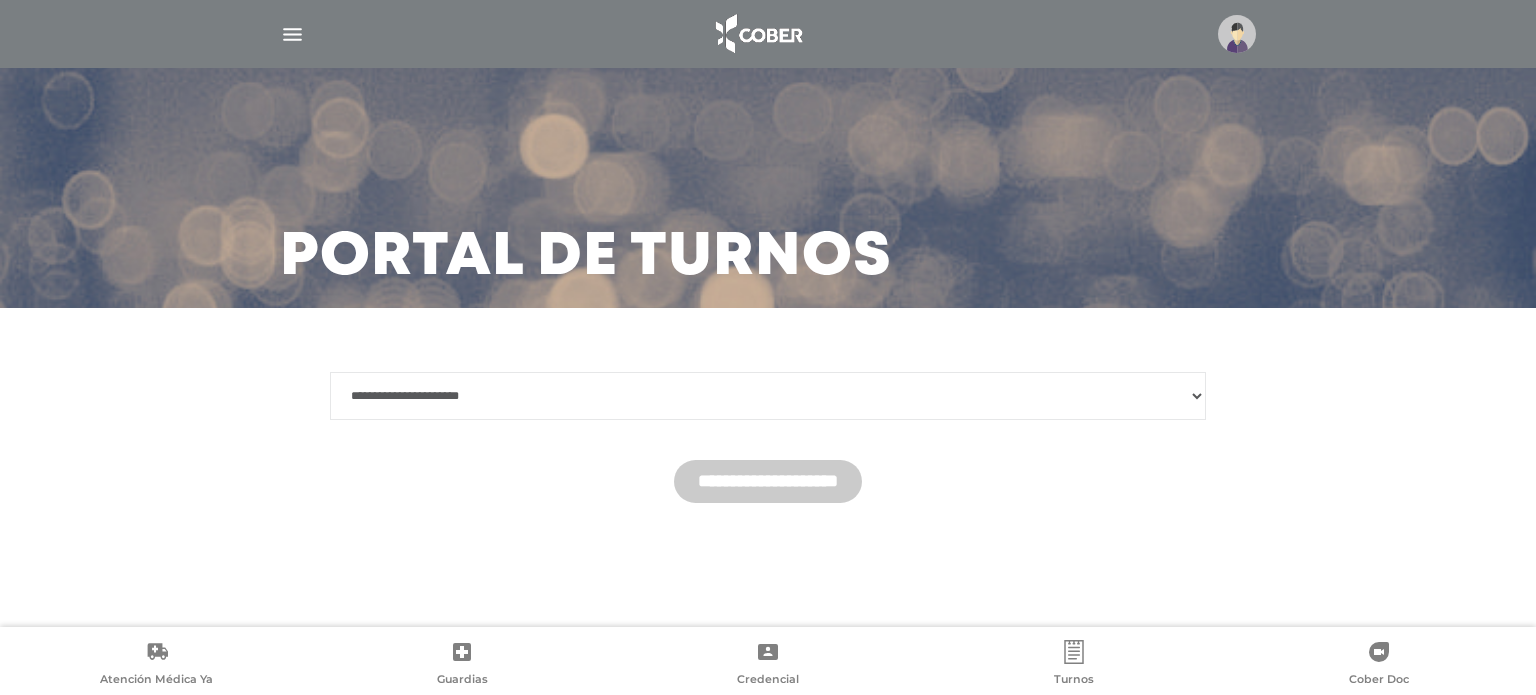 click on "**********" at bounding box center (768, 396) 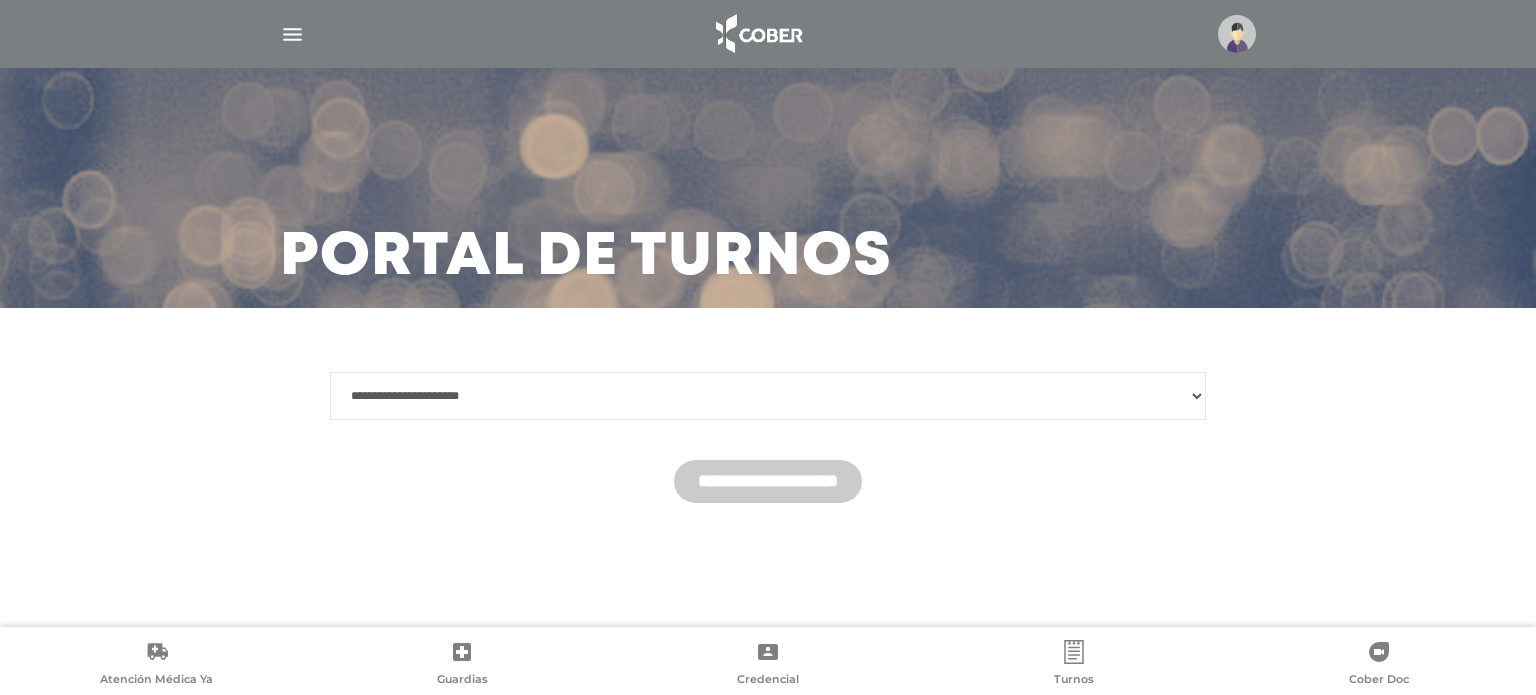 select on "********" 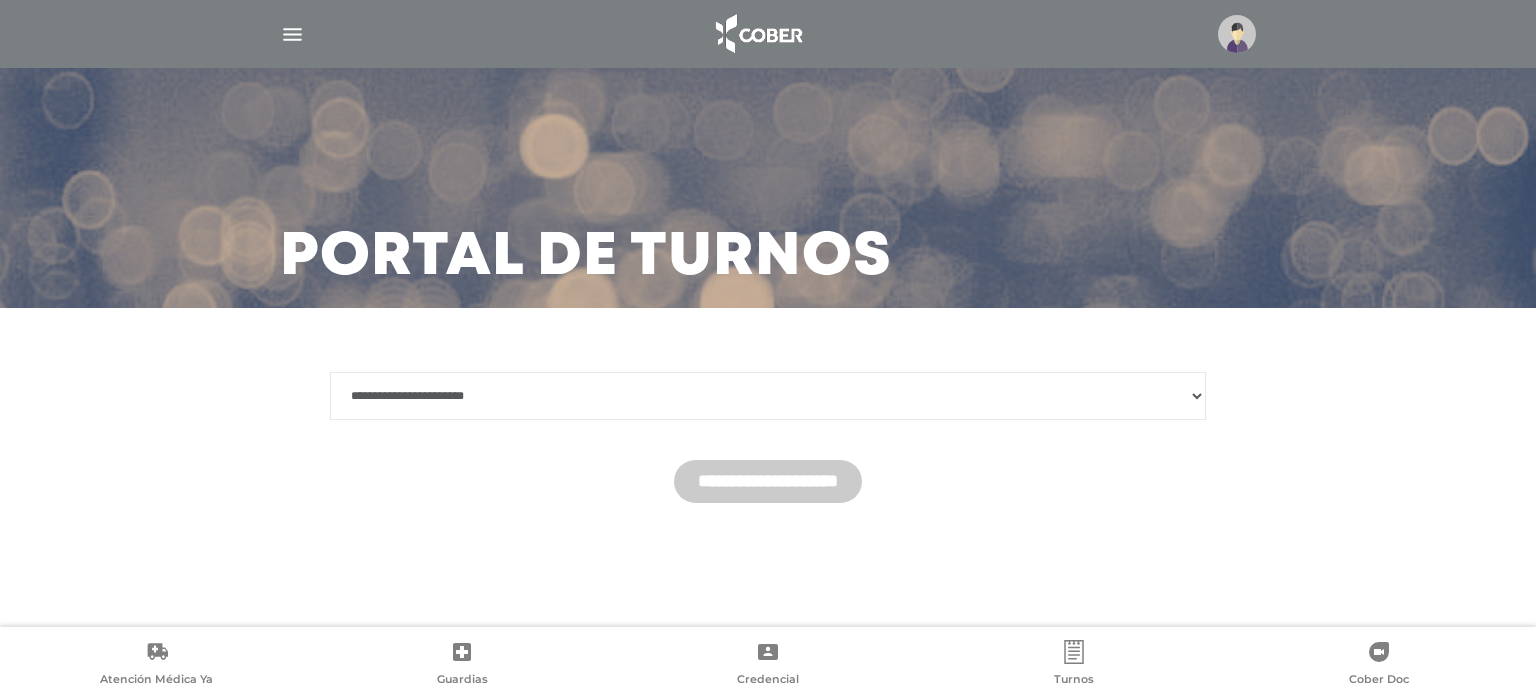 click on "**********" at bounding box center [768, 396] 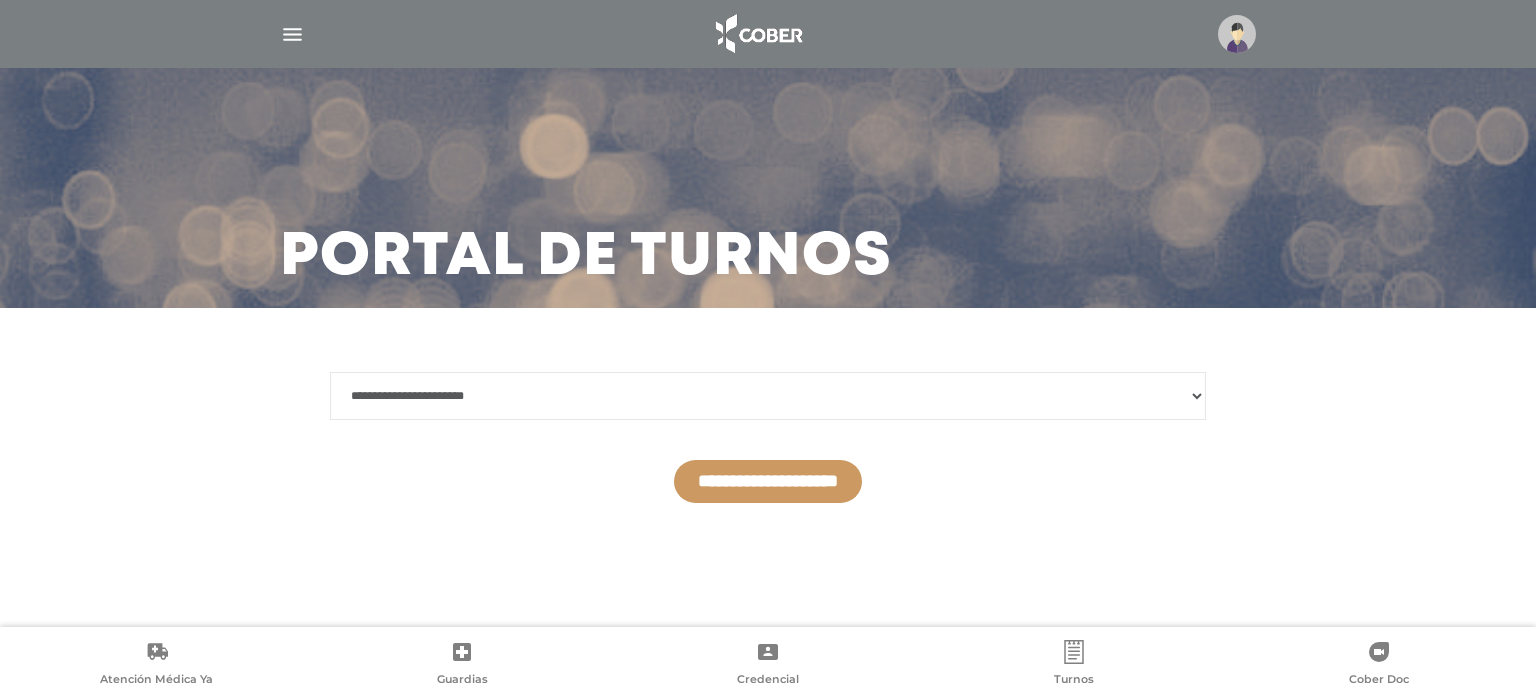 click on "**********" at bounding box center [768, 481] 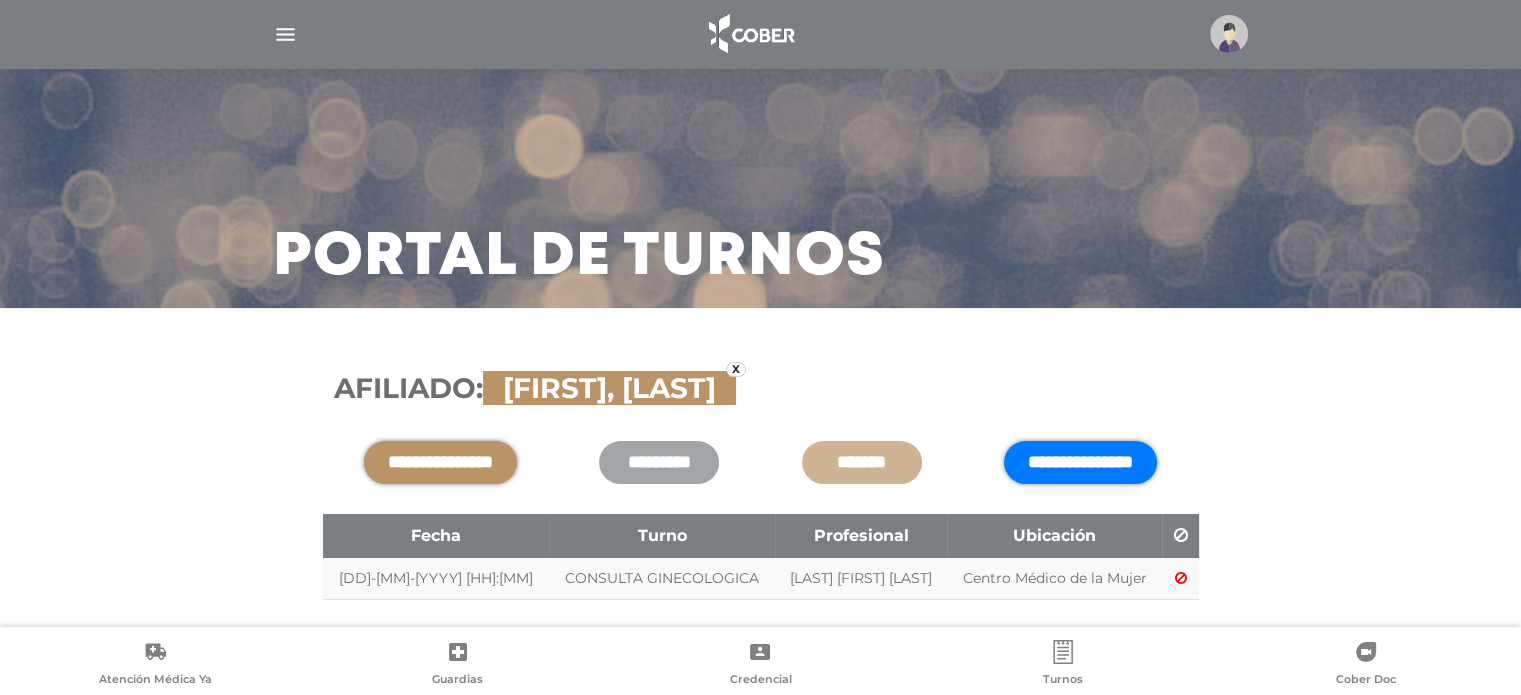 click on "**********" at bounding box center (1080, 462) 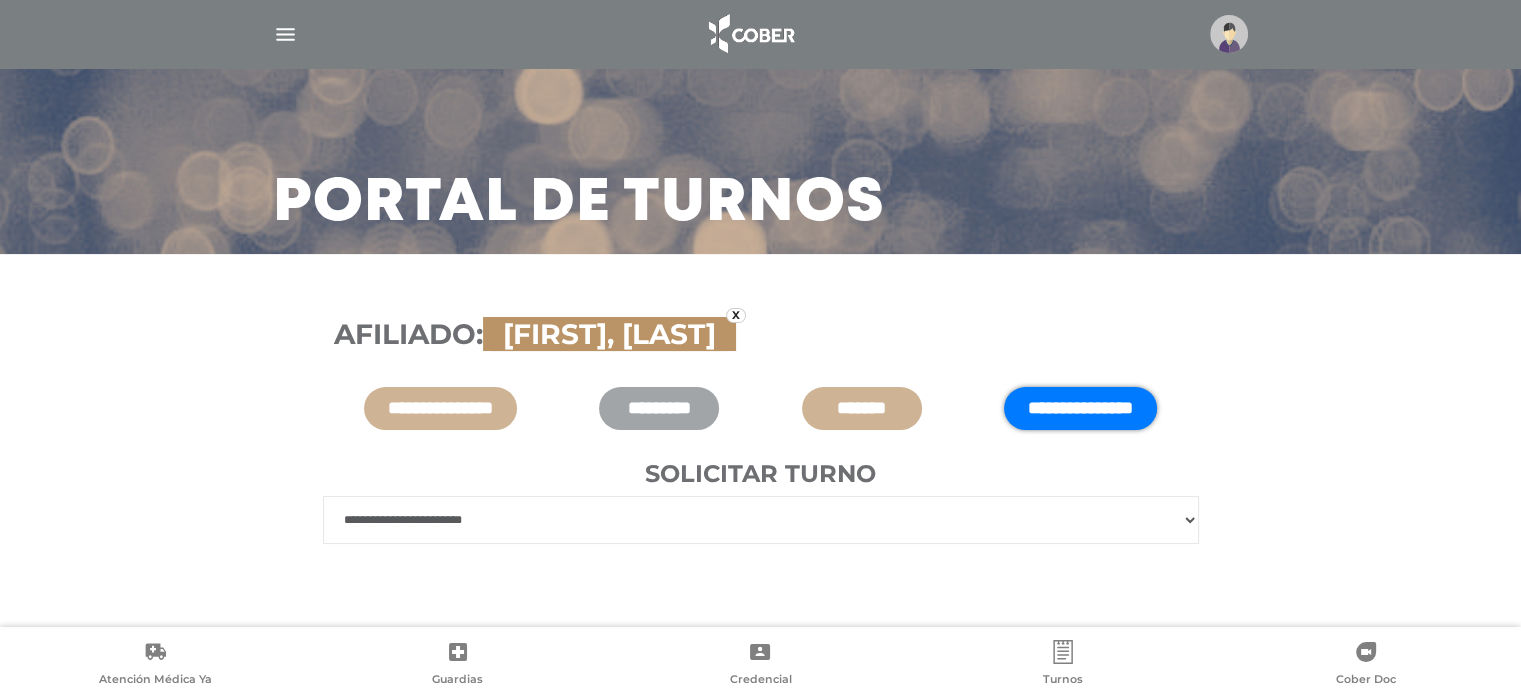 scroll, scrollTop: 83, scrollLeft: 0, axis: vertical 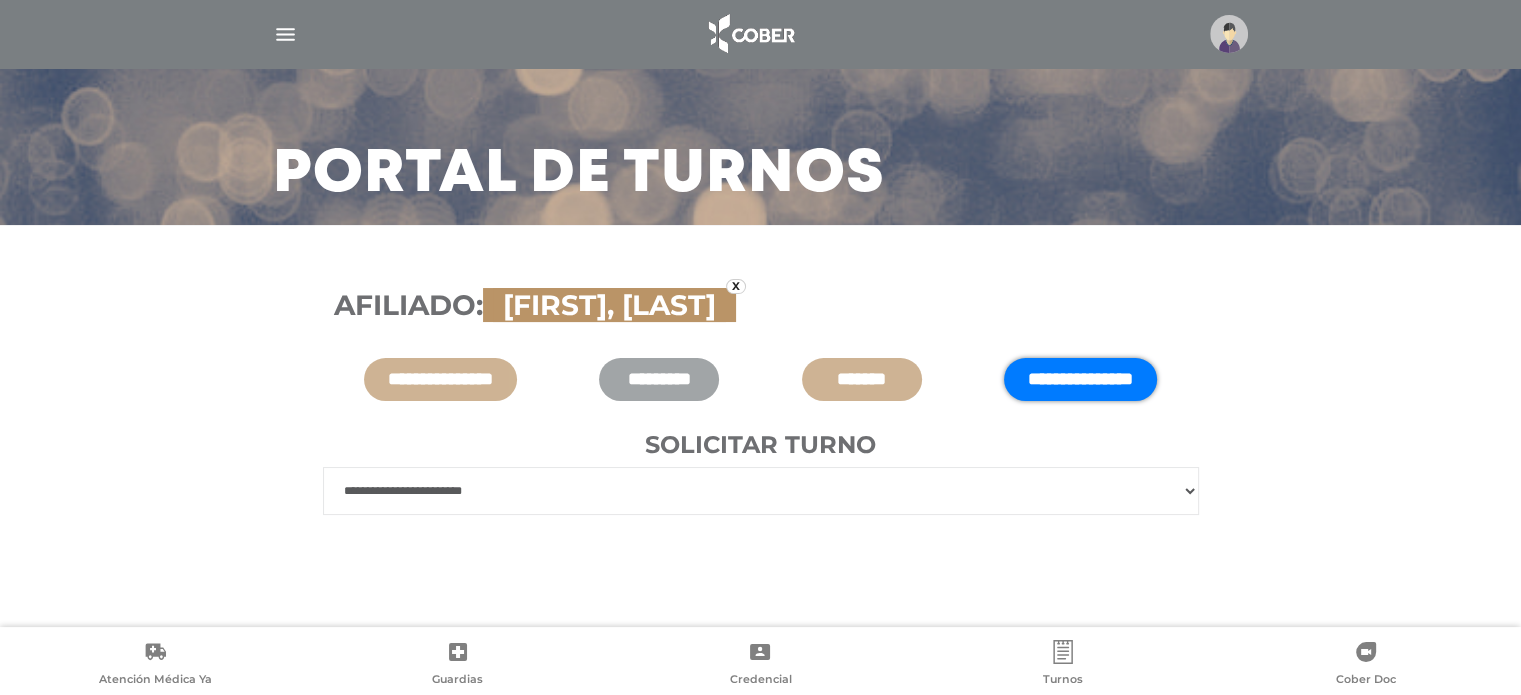 click on "**********" at bounding box center [761, 491] 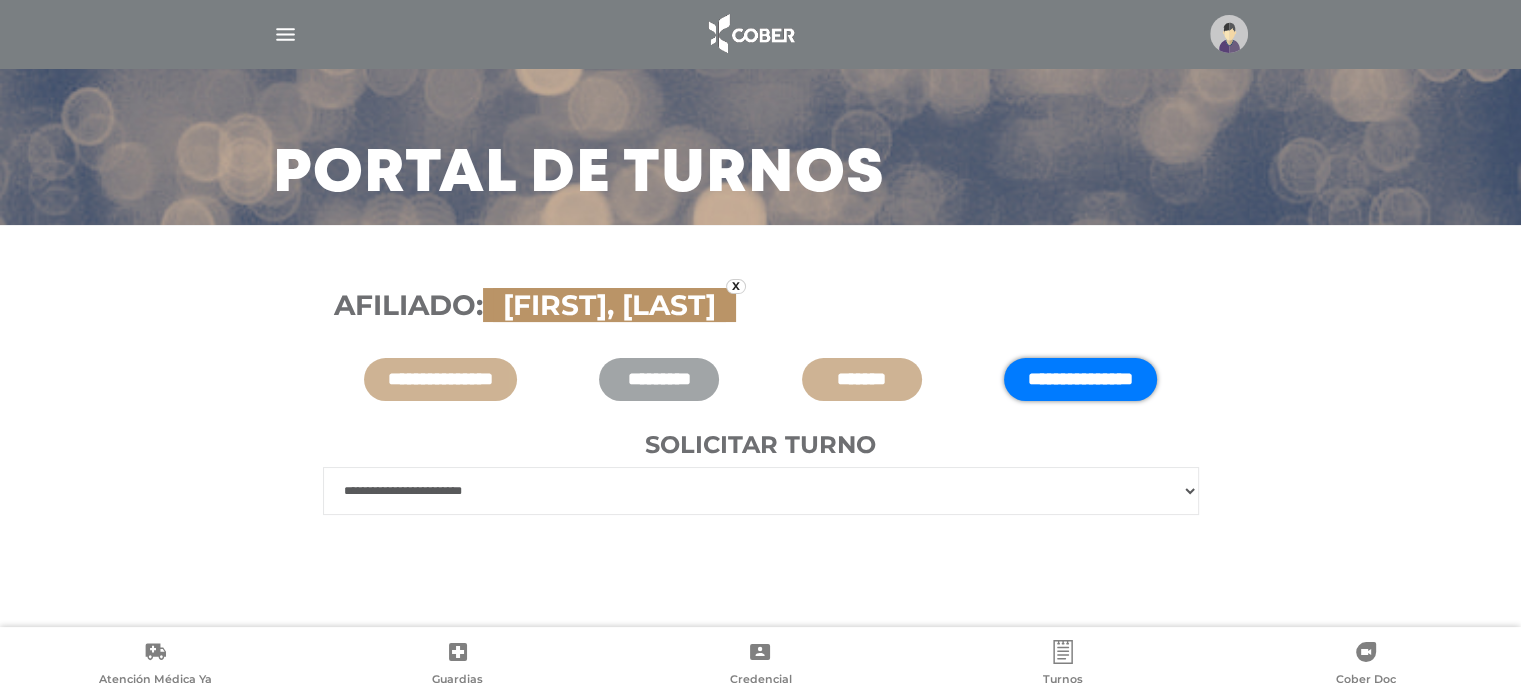 select on "***" 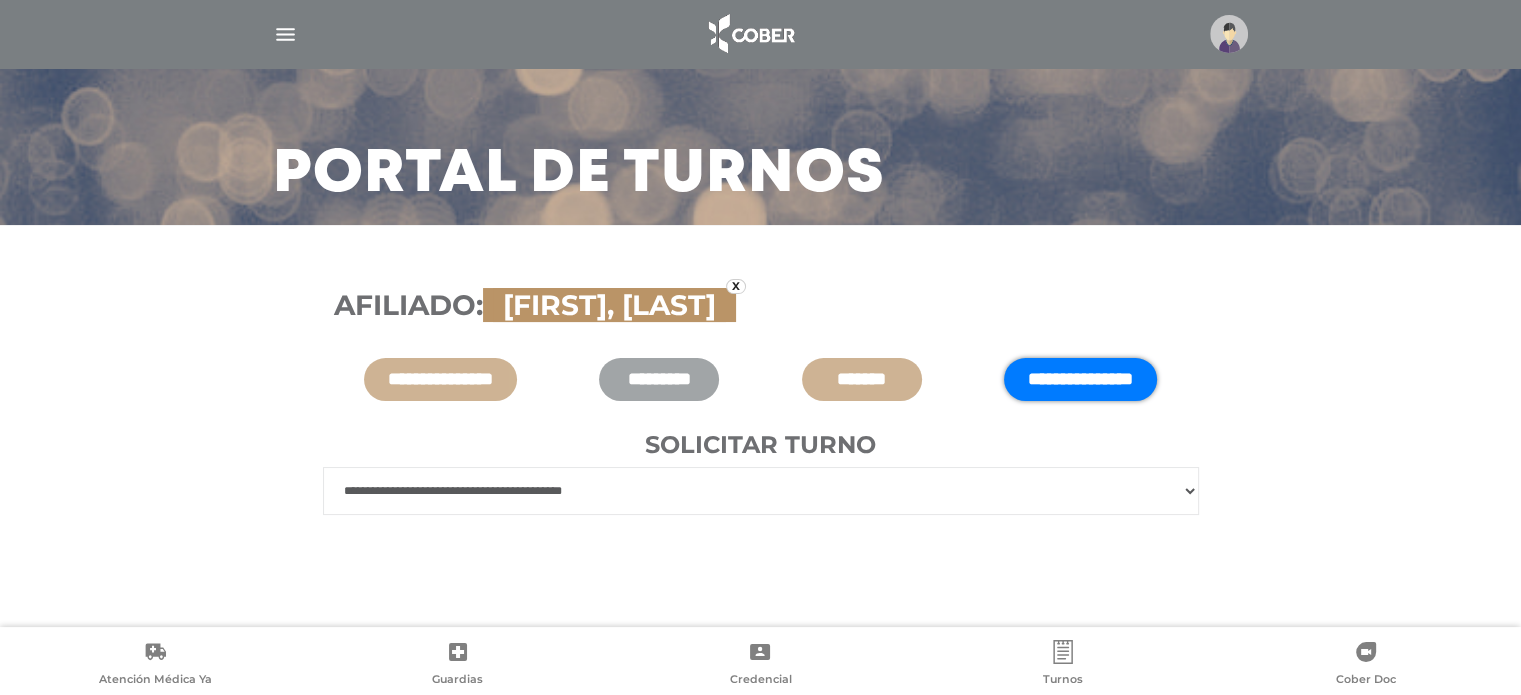 click on "**********" at bounding box center [761, 491] 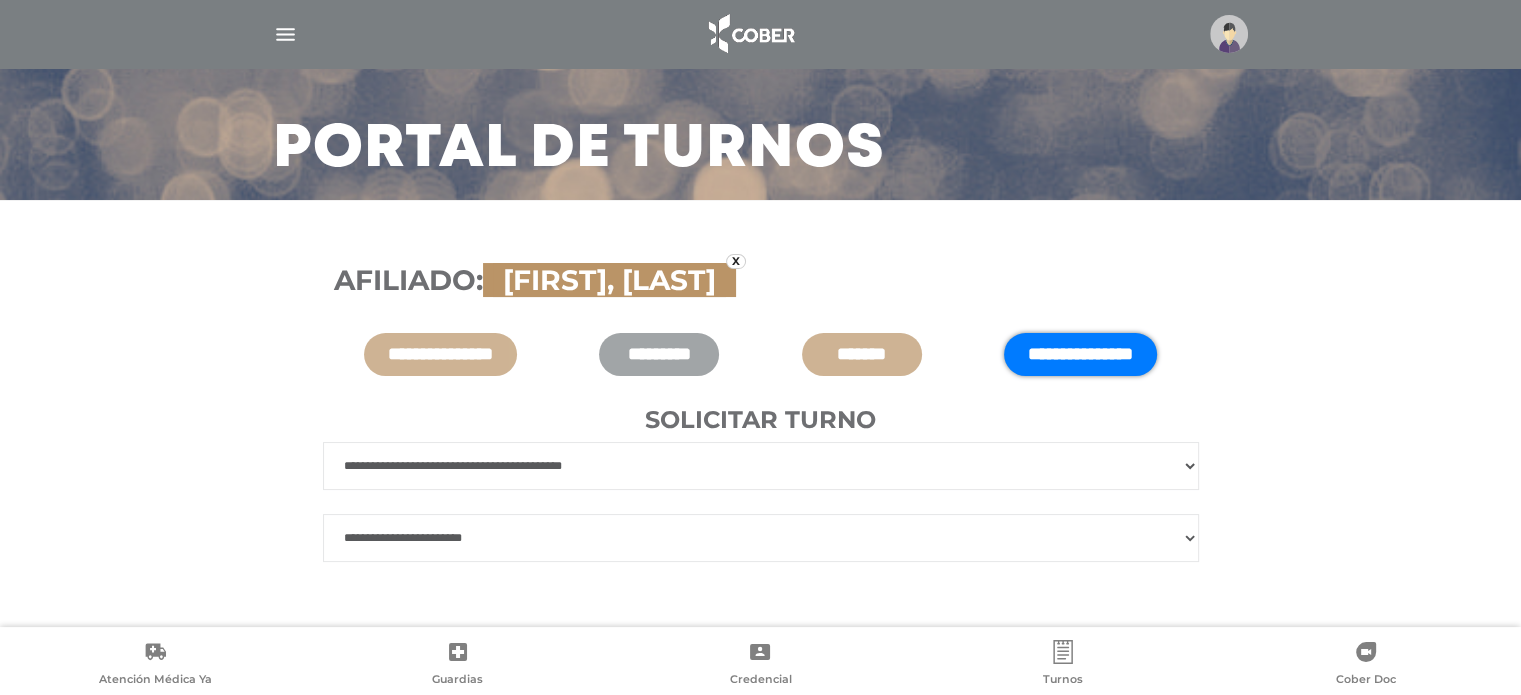 scroll, scrollTop: 131, scrollLeft: 0, axis: vertical 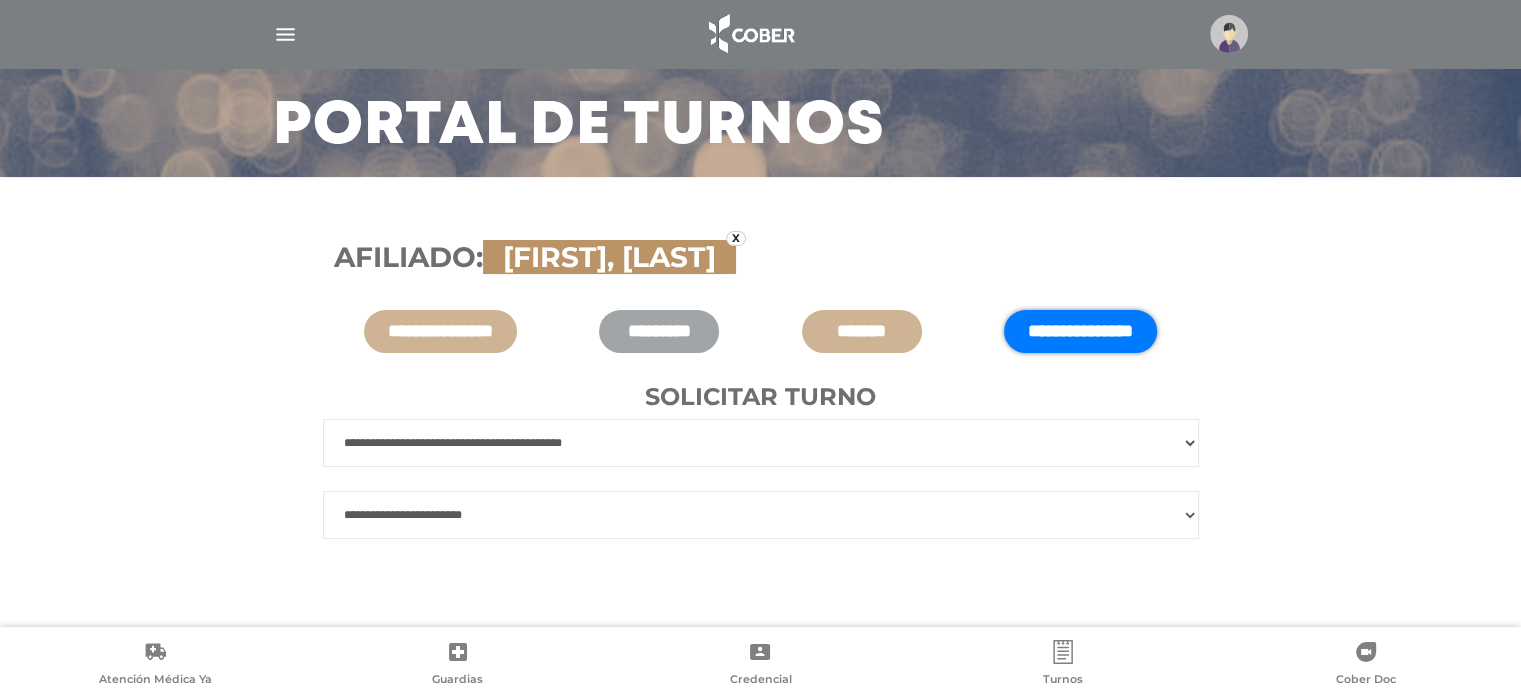 click on "**********" at bounding box center [761, 515] 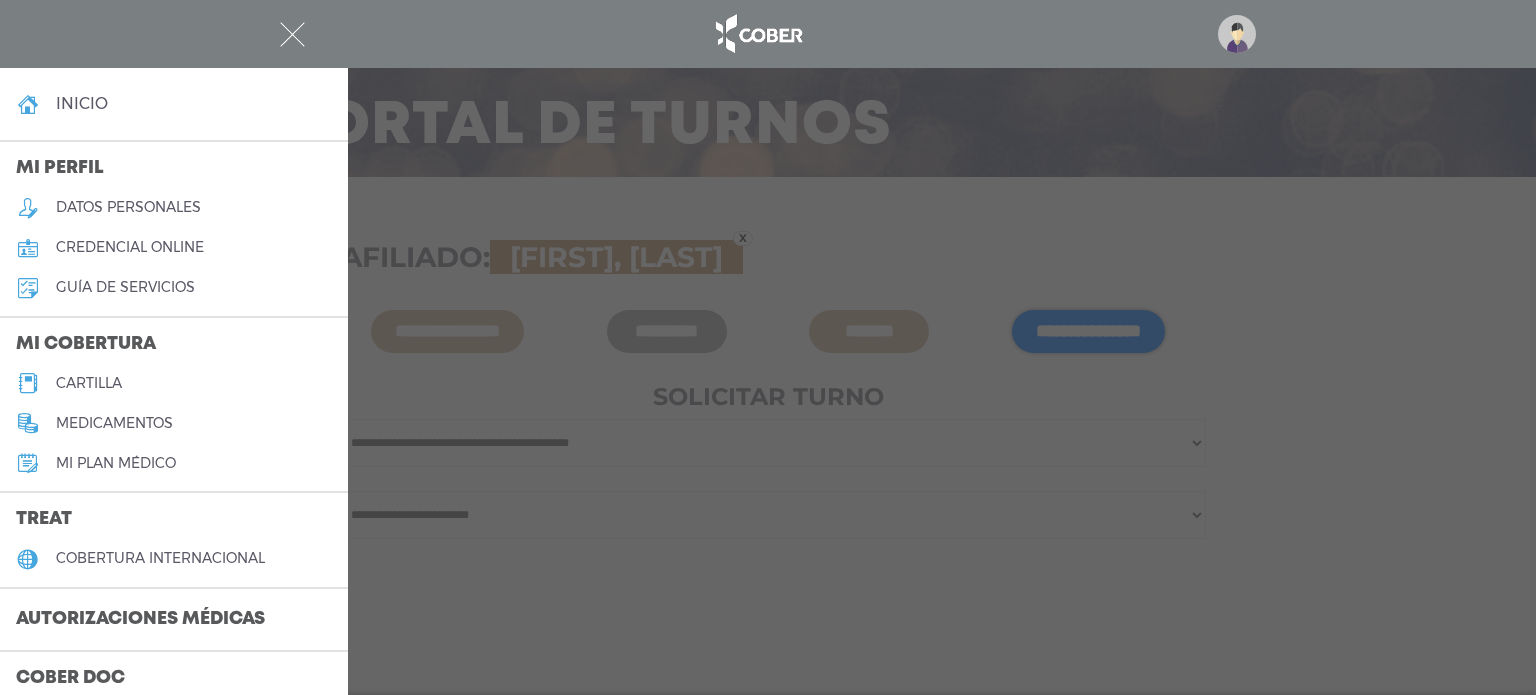 click on "cartilla" at bounding box center (89, 383) 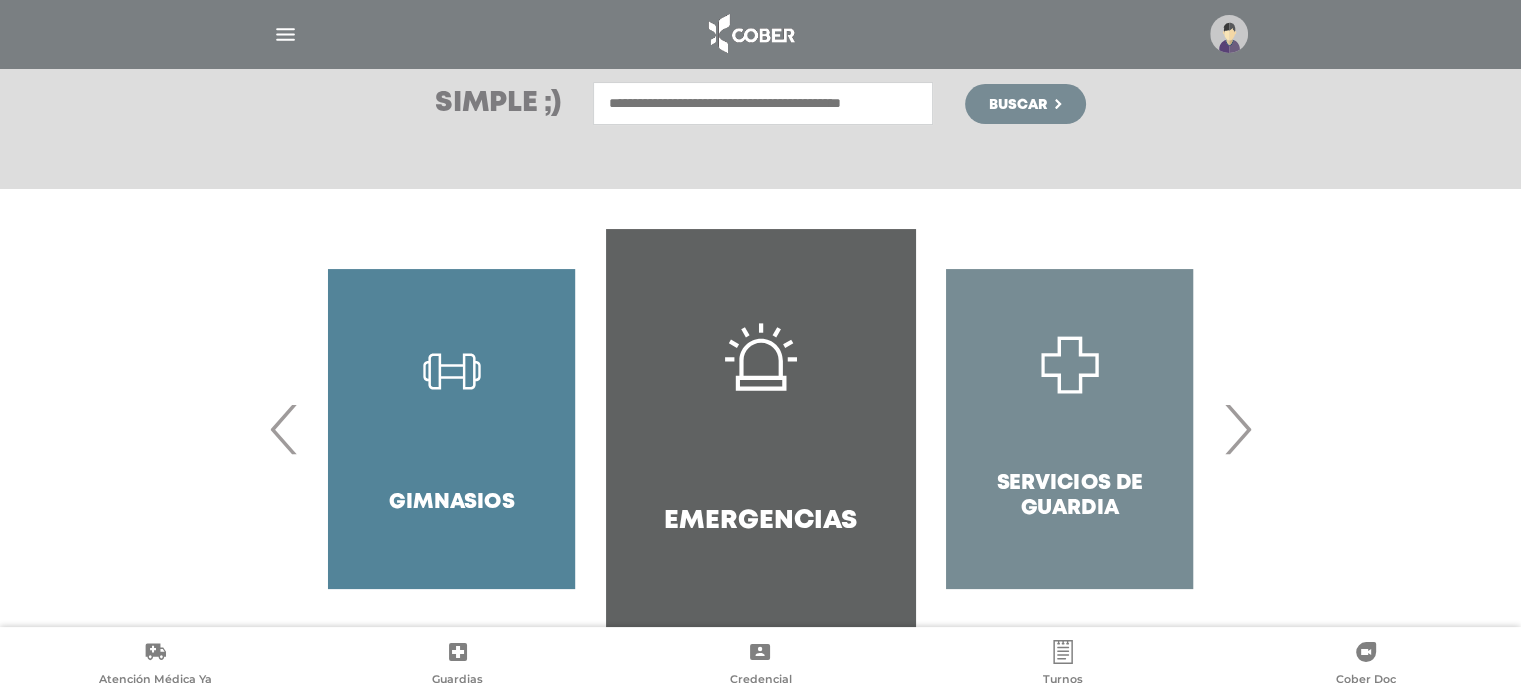 scroll, scrollTop: 300, scrollLeft: 0, axis: vertical 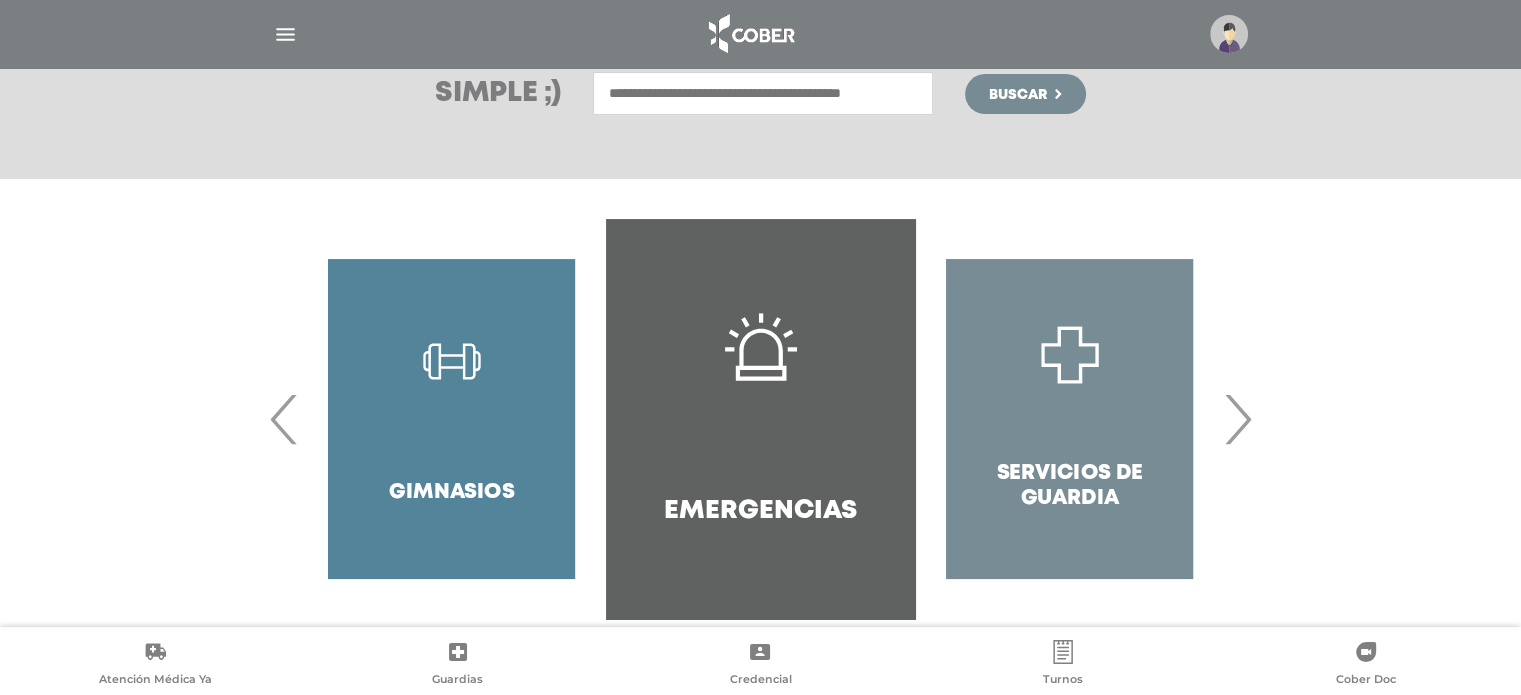 click at bounding box center [763, 93] 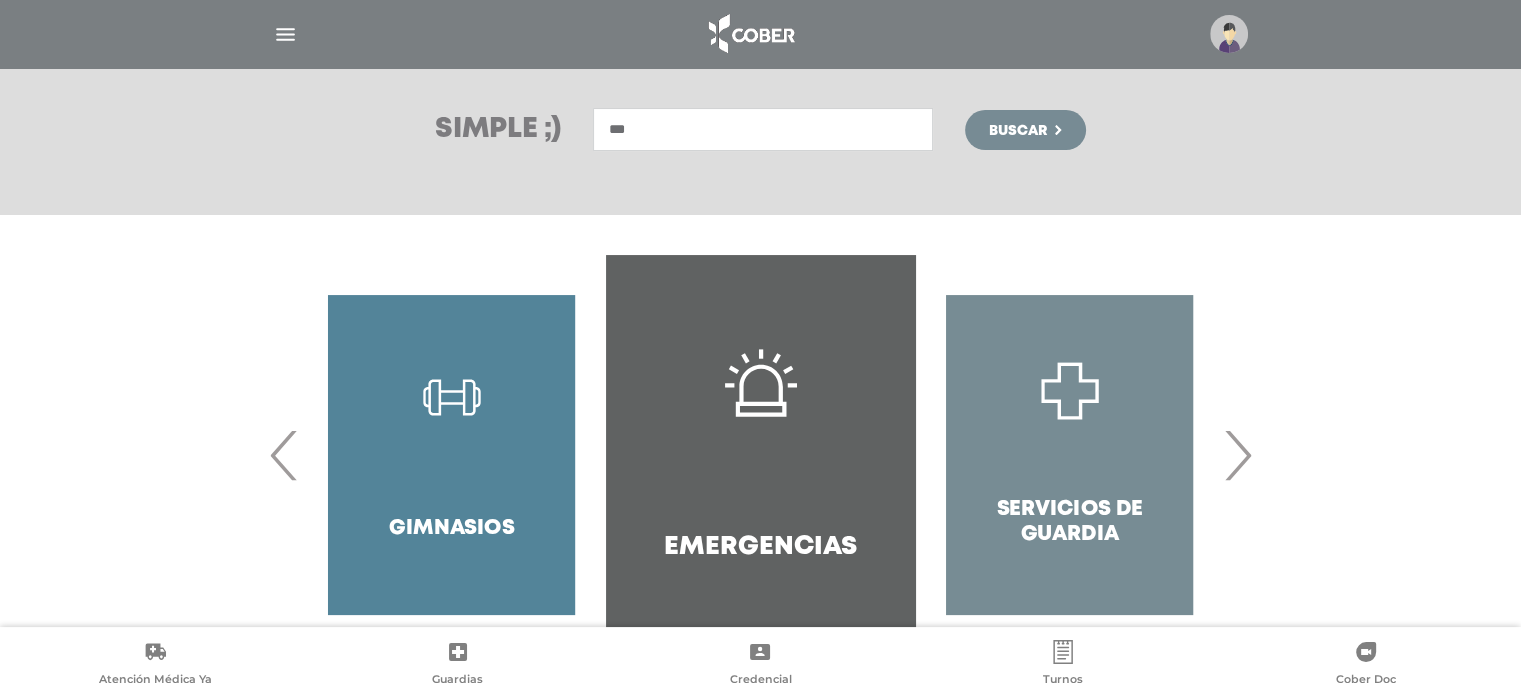 scroll, scrollTop: 231, scrollLeft: 0, axis: vertical 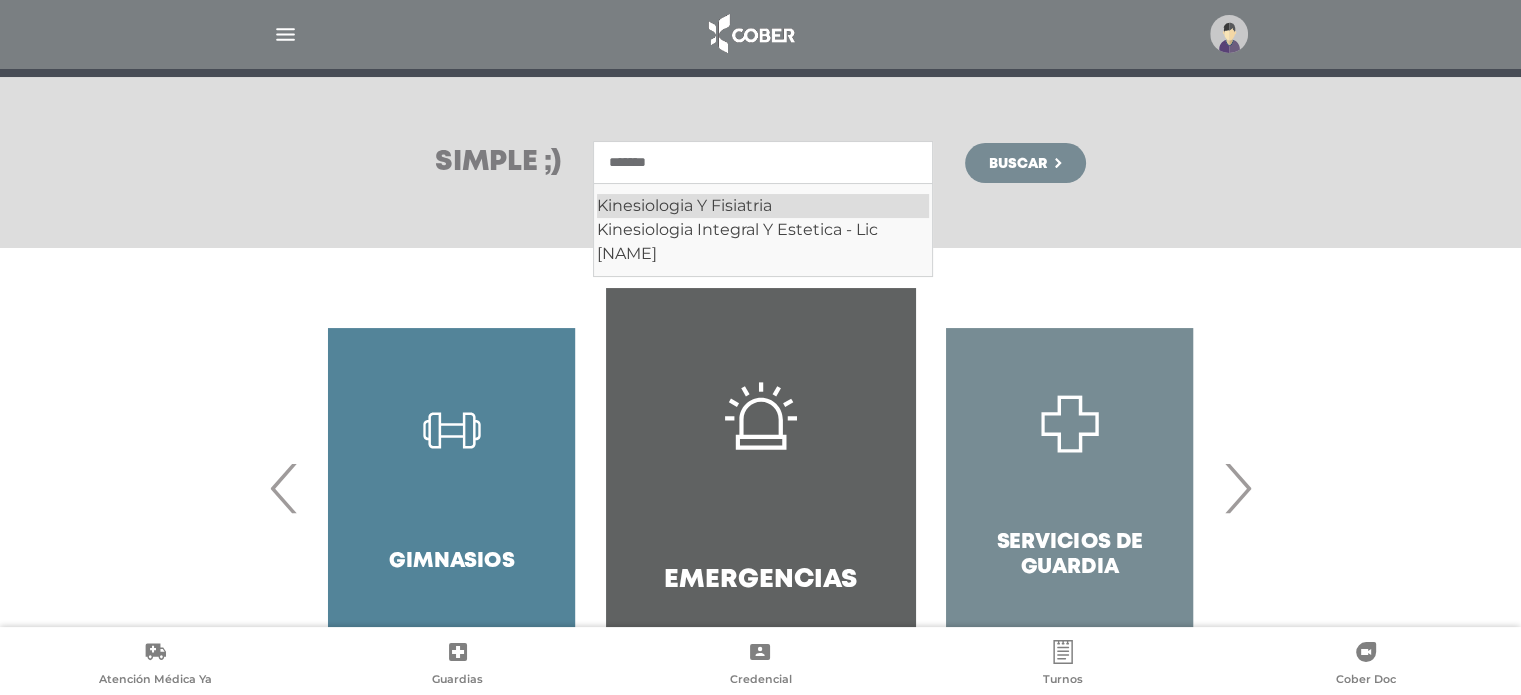 drag, startPoint x: 696, startPoint y: 203, endPoint x: 678, endPoint y: 203, distance: 18 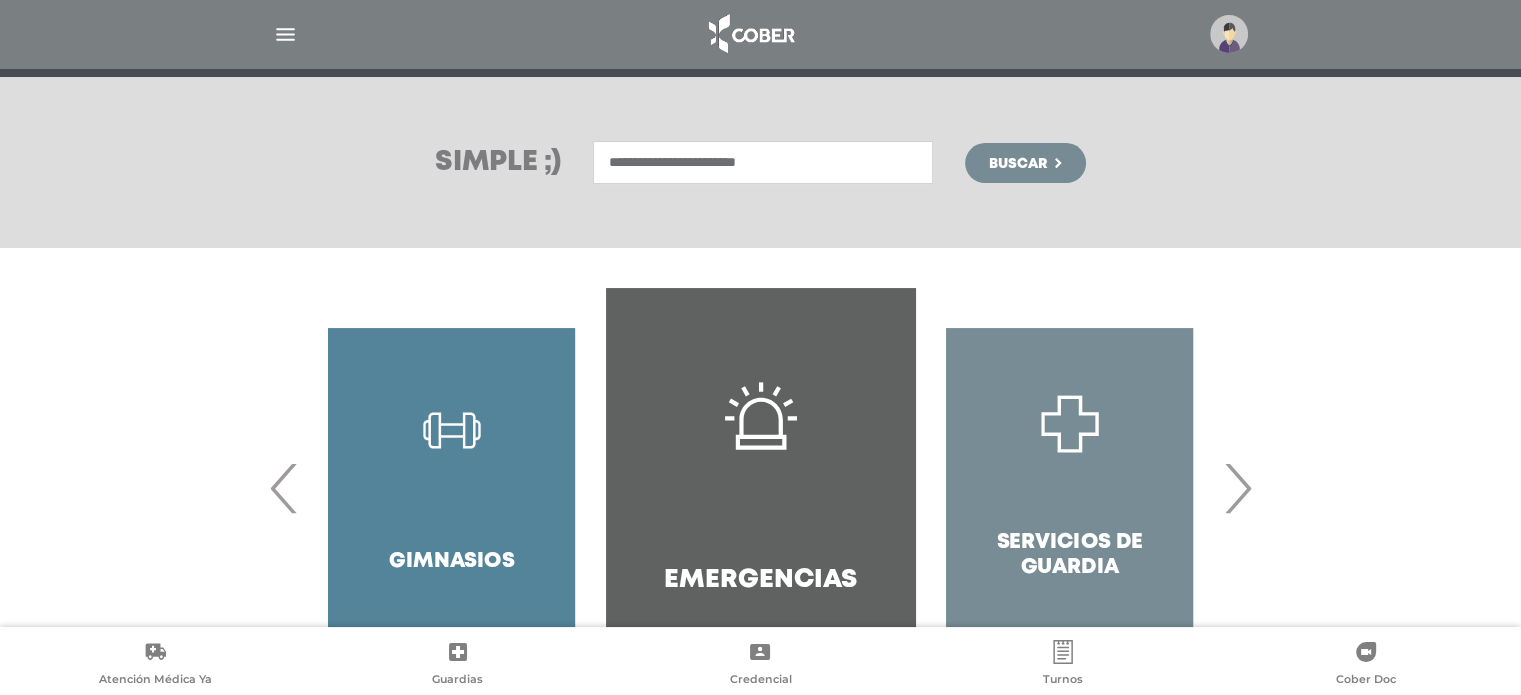 type on "**********" 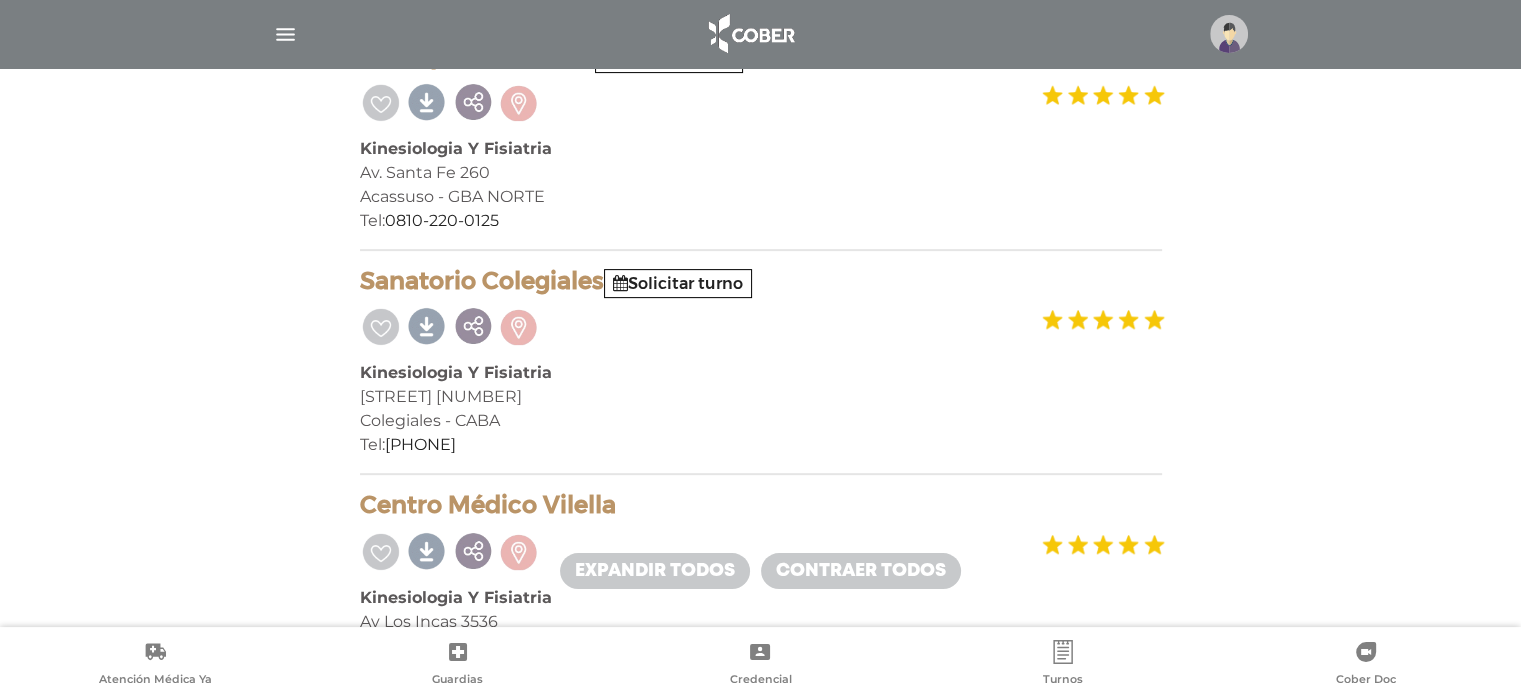 scroll, scrollTop: 700, scrollLeft: 0, axis: vertical 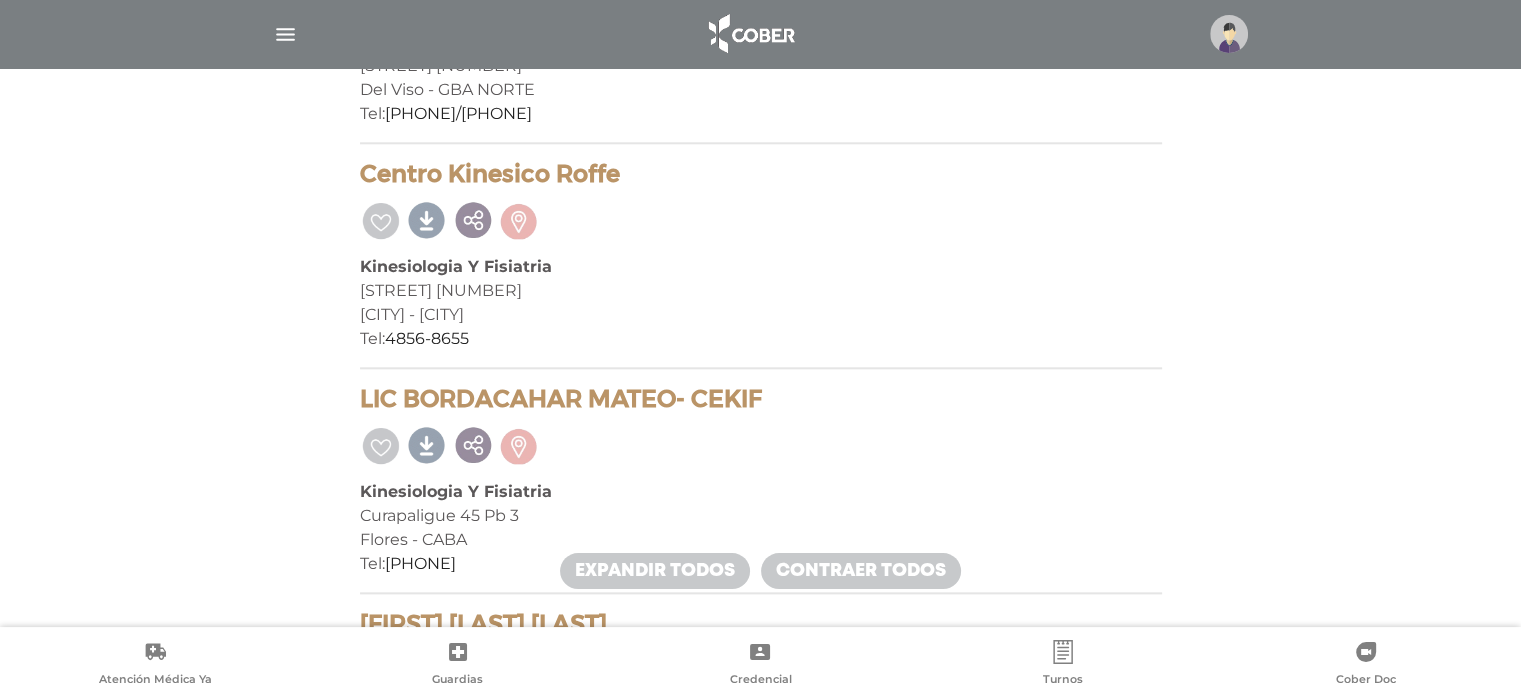 click on "[LAST] [NUMBER]" at bounding box center [761, 291] 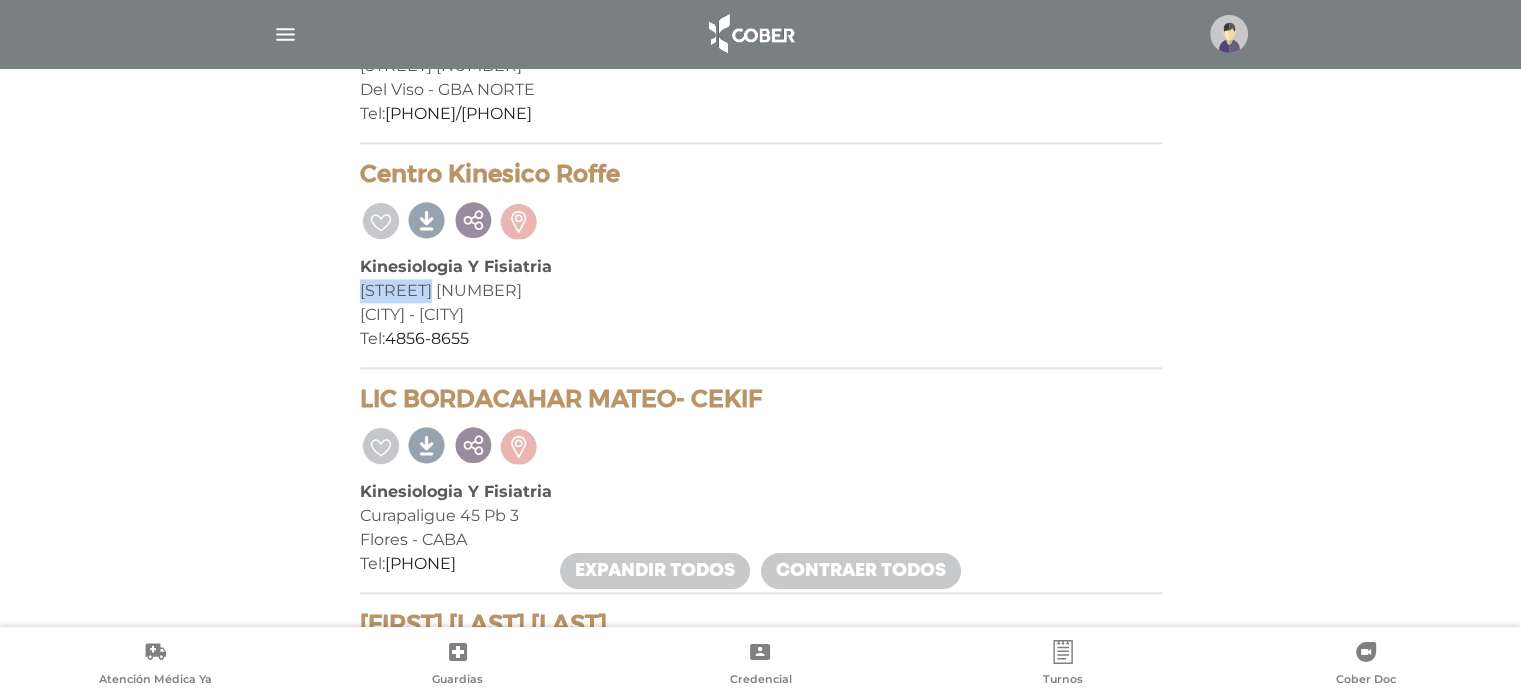 click on "[LAST] [NUMBER]" at bounding box center (761, 291) 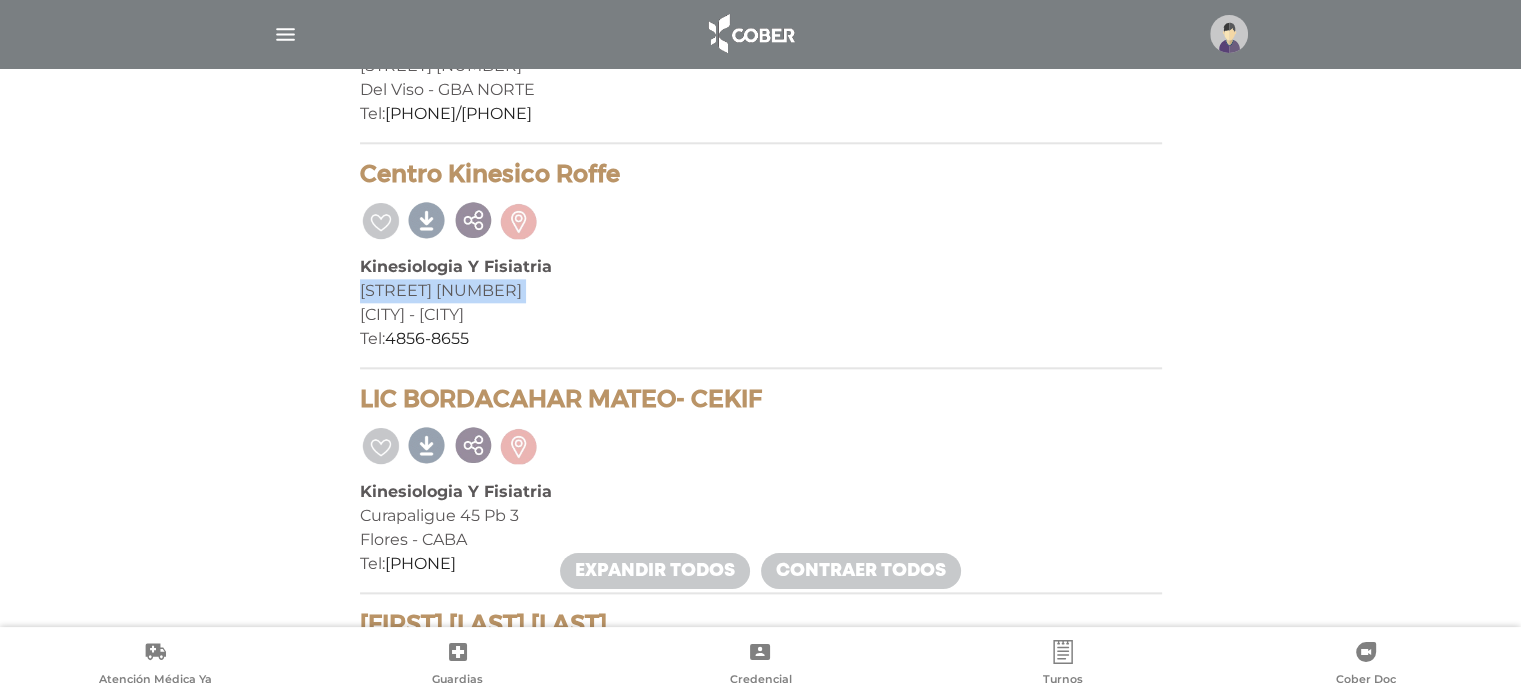 click on "[LAST] [NUMBER]" at bounding box center [761, 291] 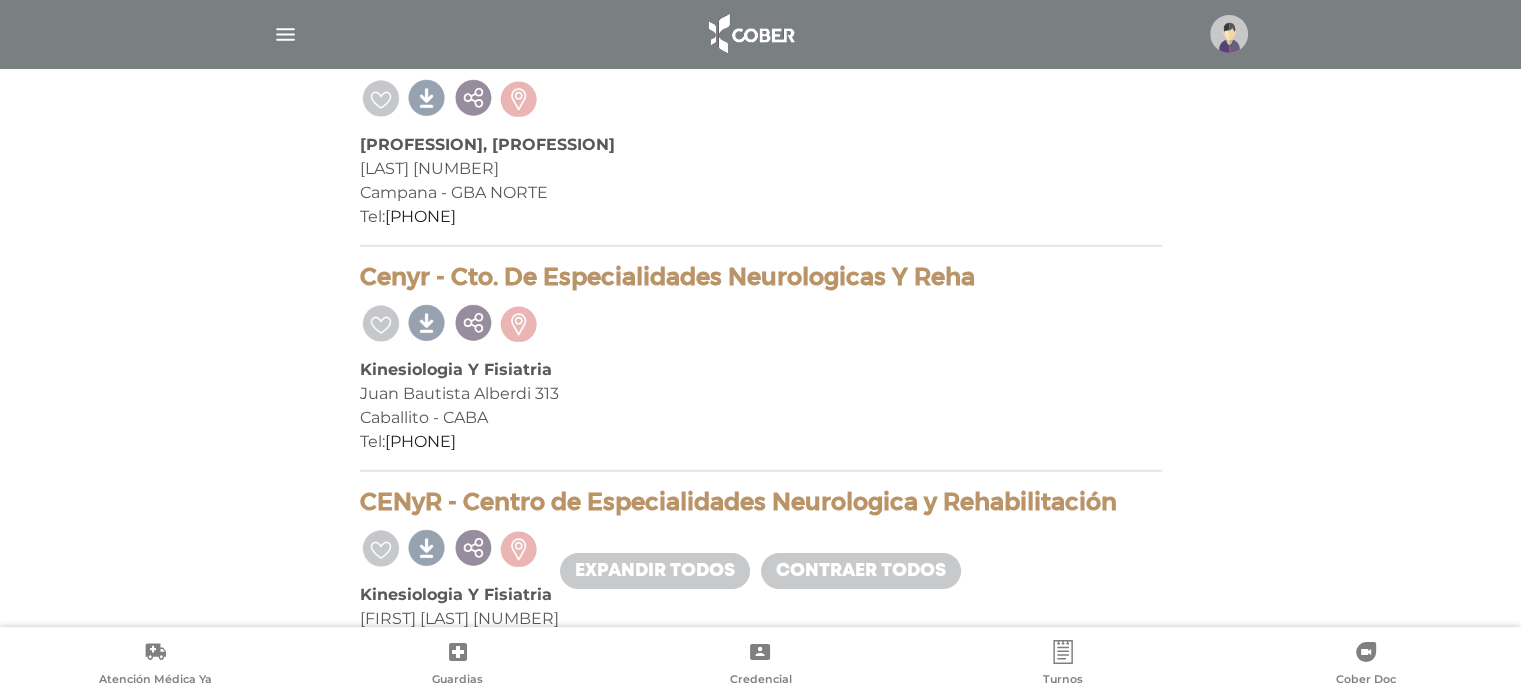 scroll, scrollTop: 13200, scrollLeft: 0, axis: vertical 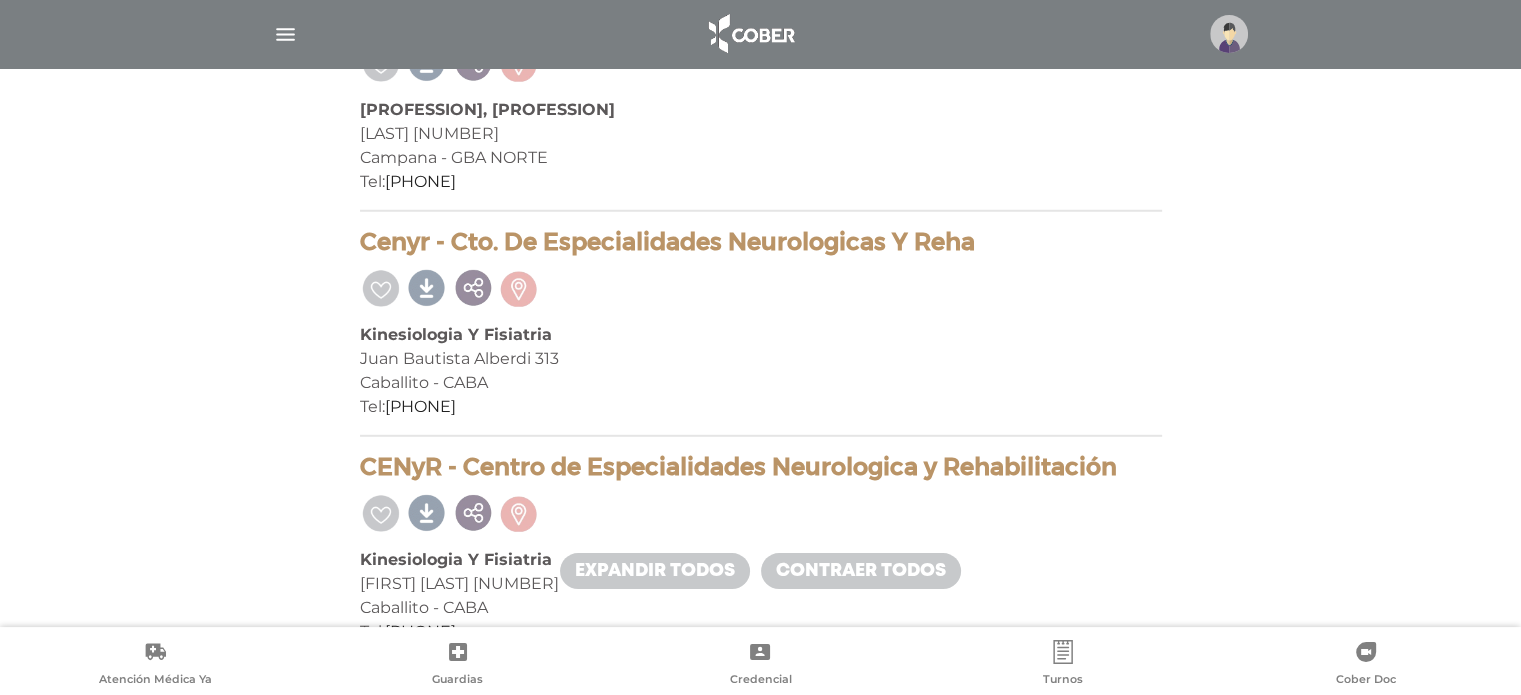 click on "Juan Bautista Alberdi 313" at bounding box center [761, 359] 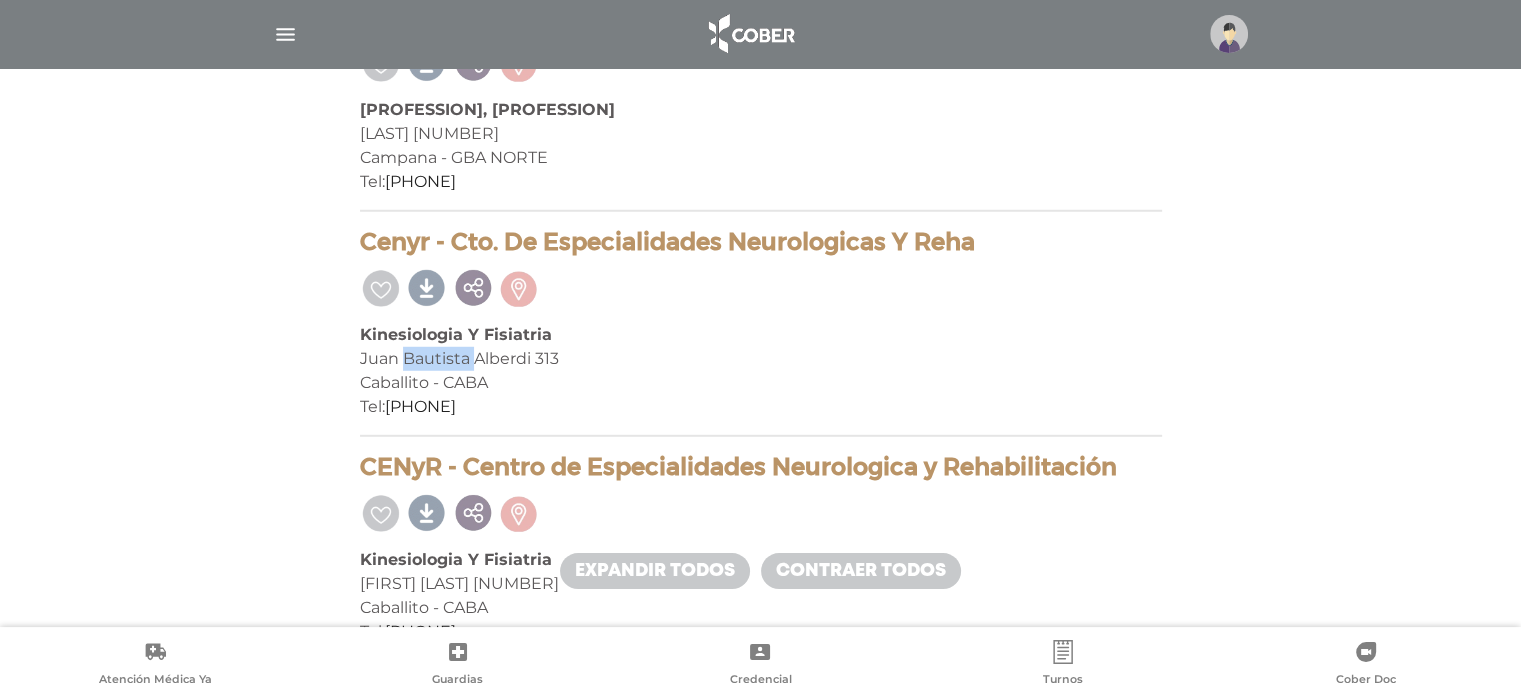 click on "Juan Bautista Alberdi 313" at bounding box center [761, 359] 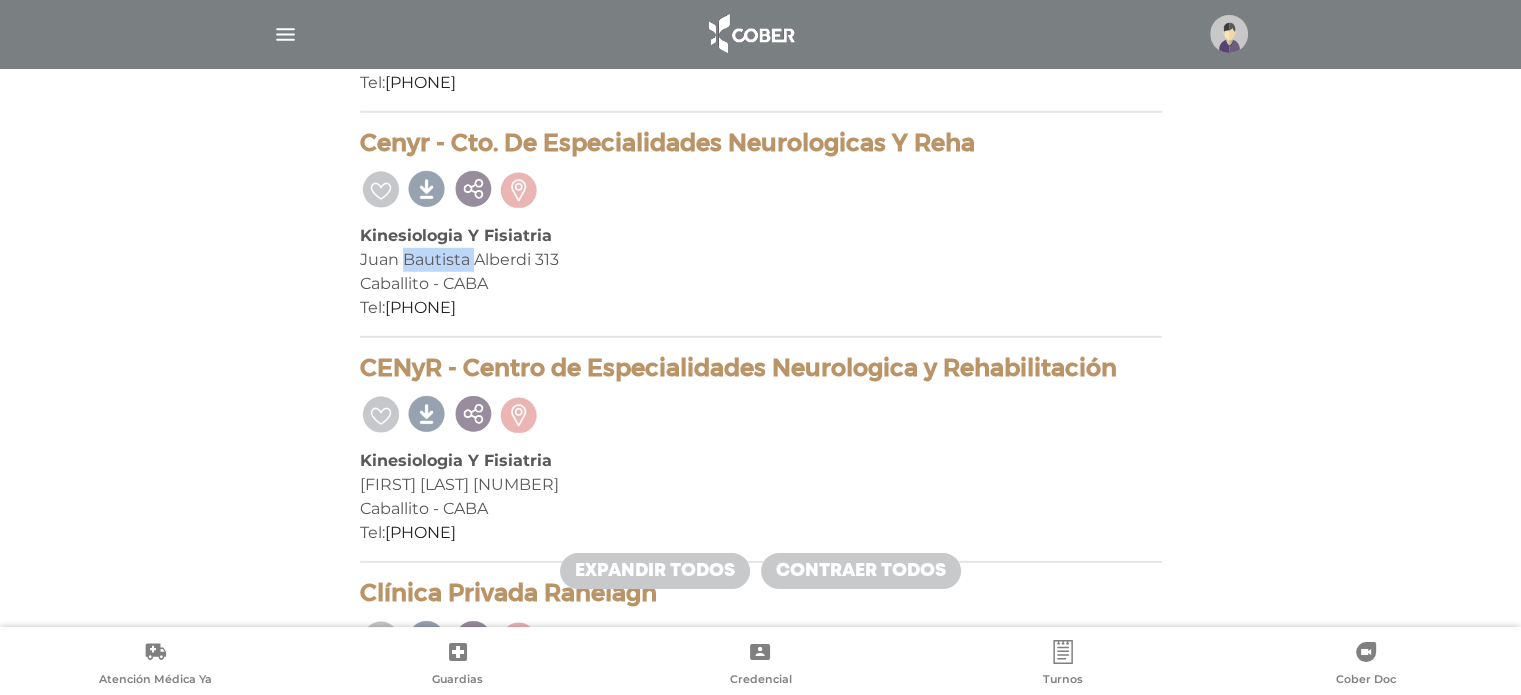 scroll, scrollTop: 13300, scrollLeft: 0, axis: vertical 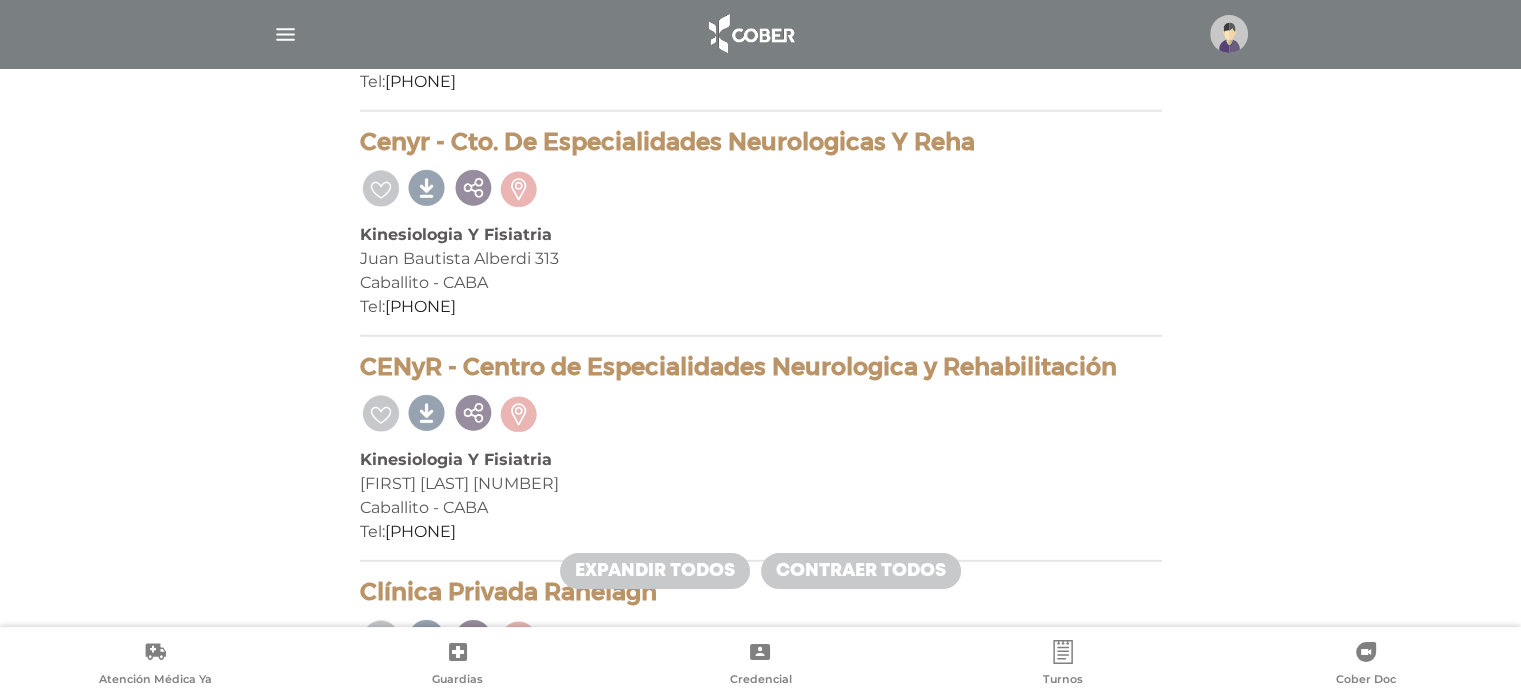 click on "[LAST] [LAST] [NUMBER]" at bounding box center [761, 484] 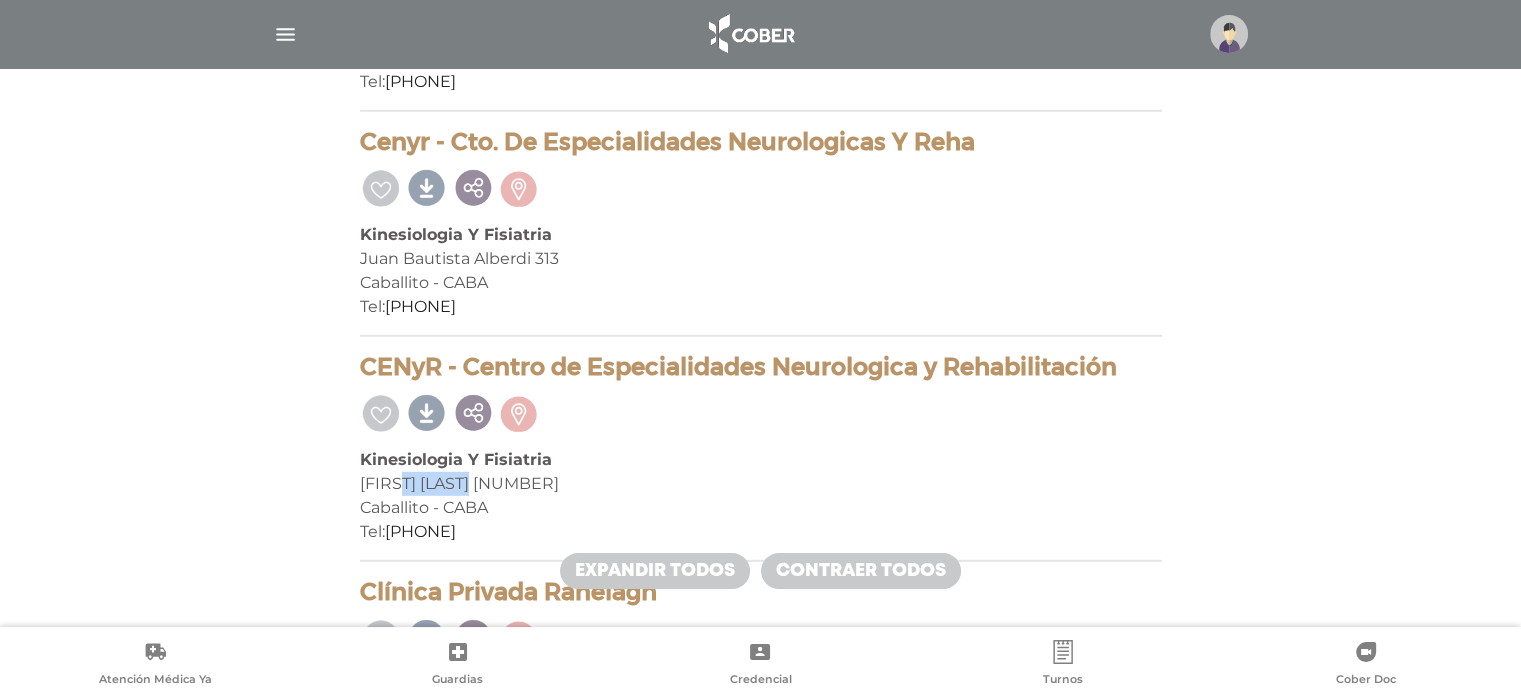 click on "[LAST] [LAST] [NUMBER]" at bounding box center (761, 484) 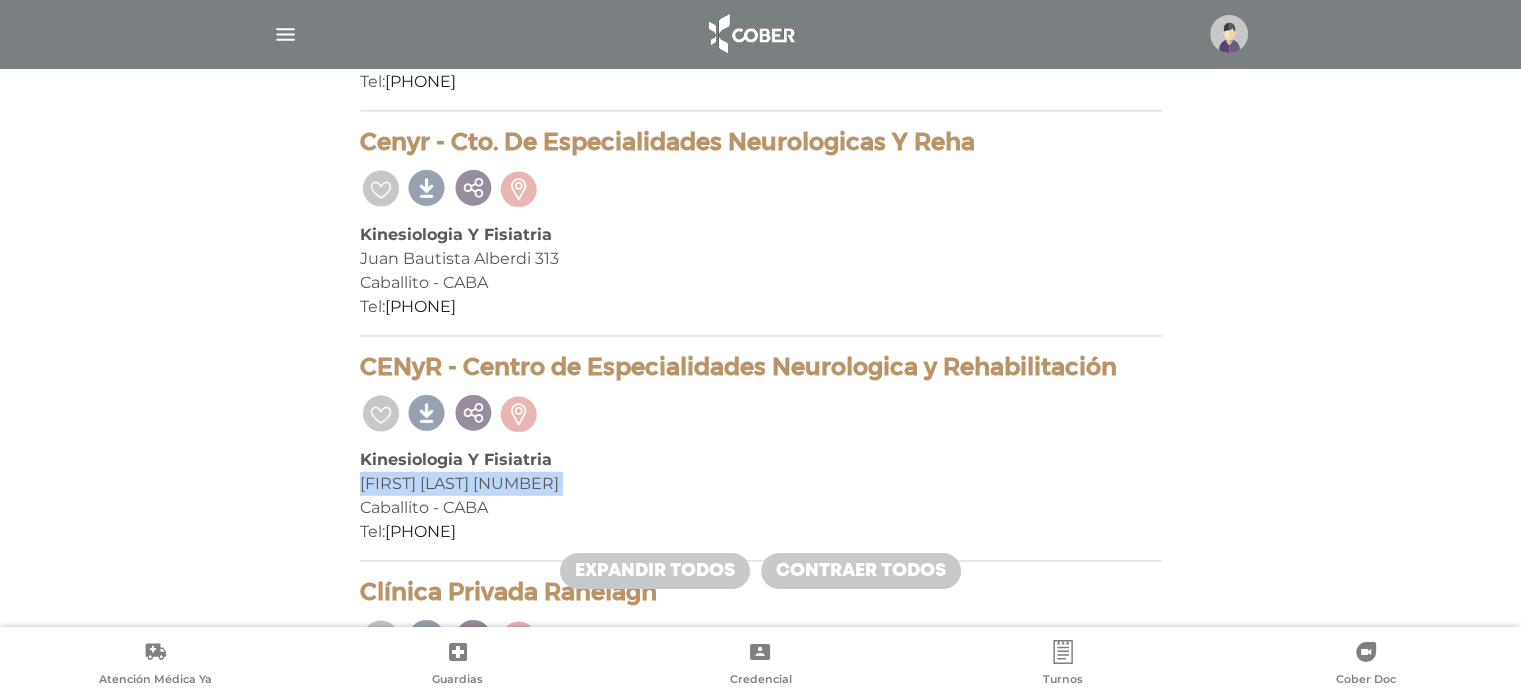 click on "[LAST] [LAST] [NUMBER]" at bounding box center (761, 484) 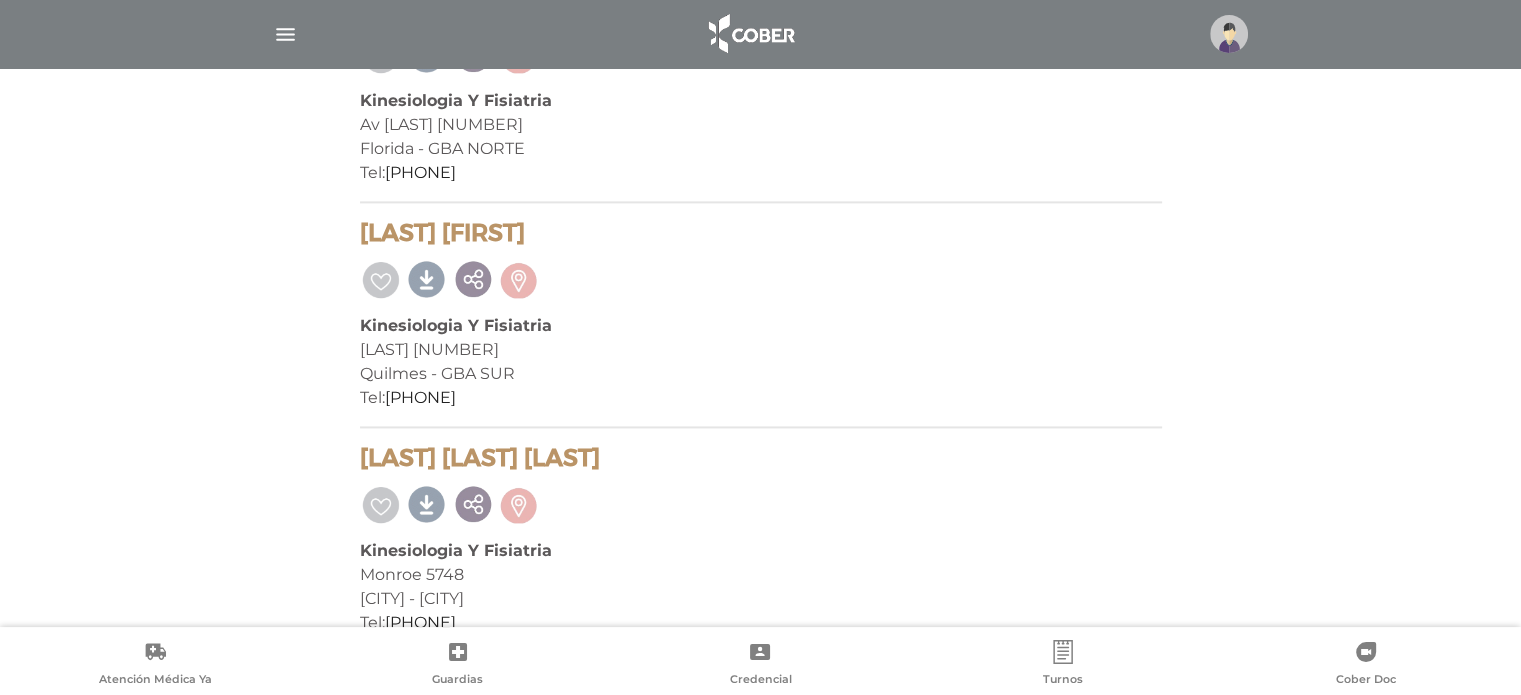 scroll, scrollTop: 17939, scrollLeft: 0, axis: vertical 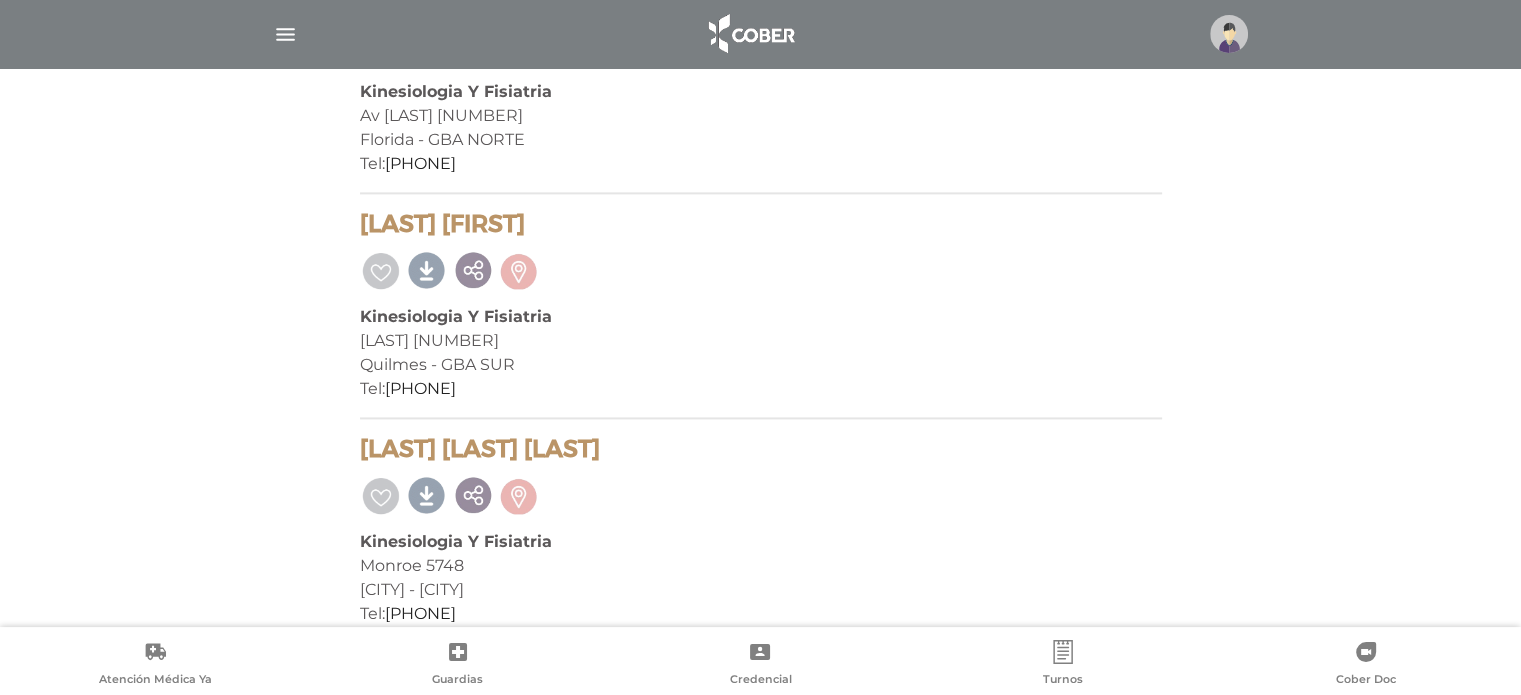 click on "Monroe 5748" at bounding box center [761, 566] 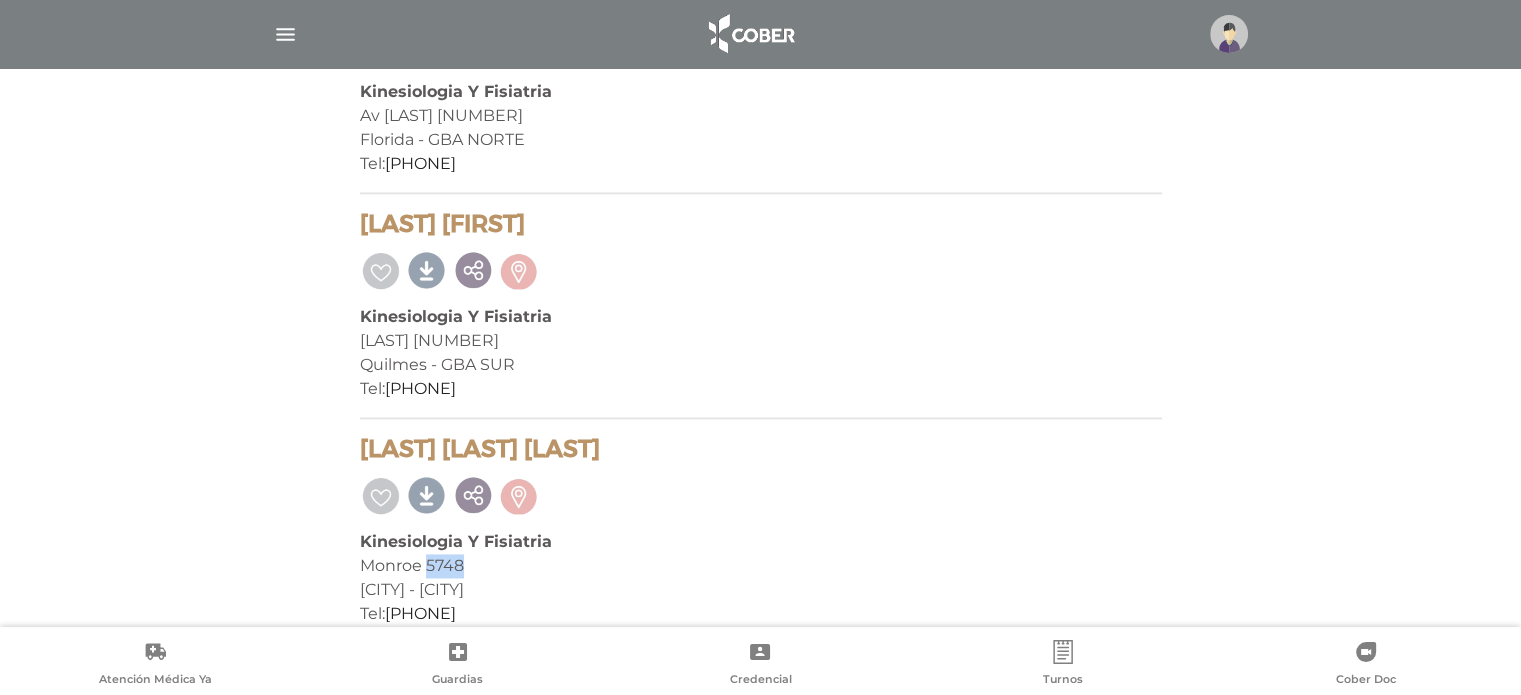 click on "Monroe 5748" at bounding box center [761, 566] 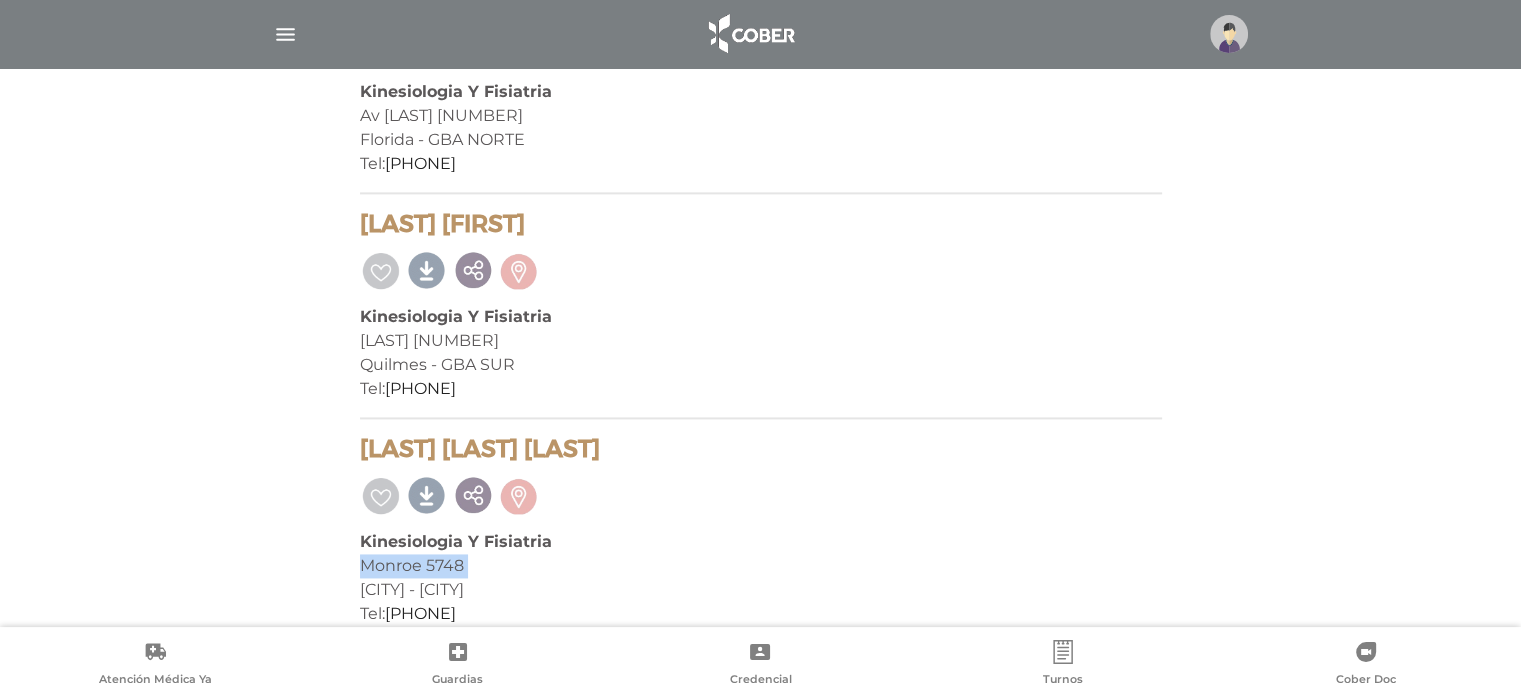 click on "Monroe 5748" at bounding box center (761, 566) 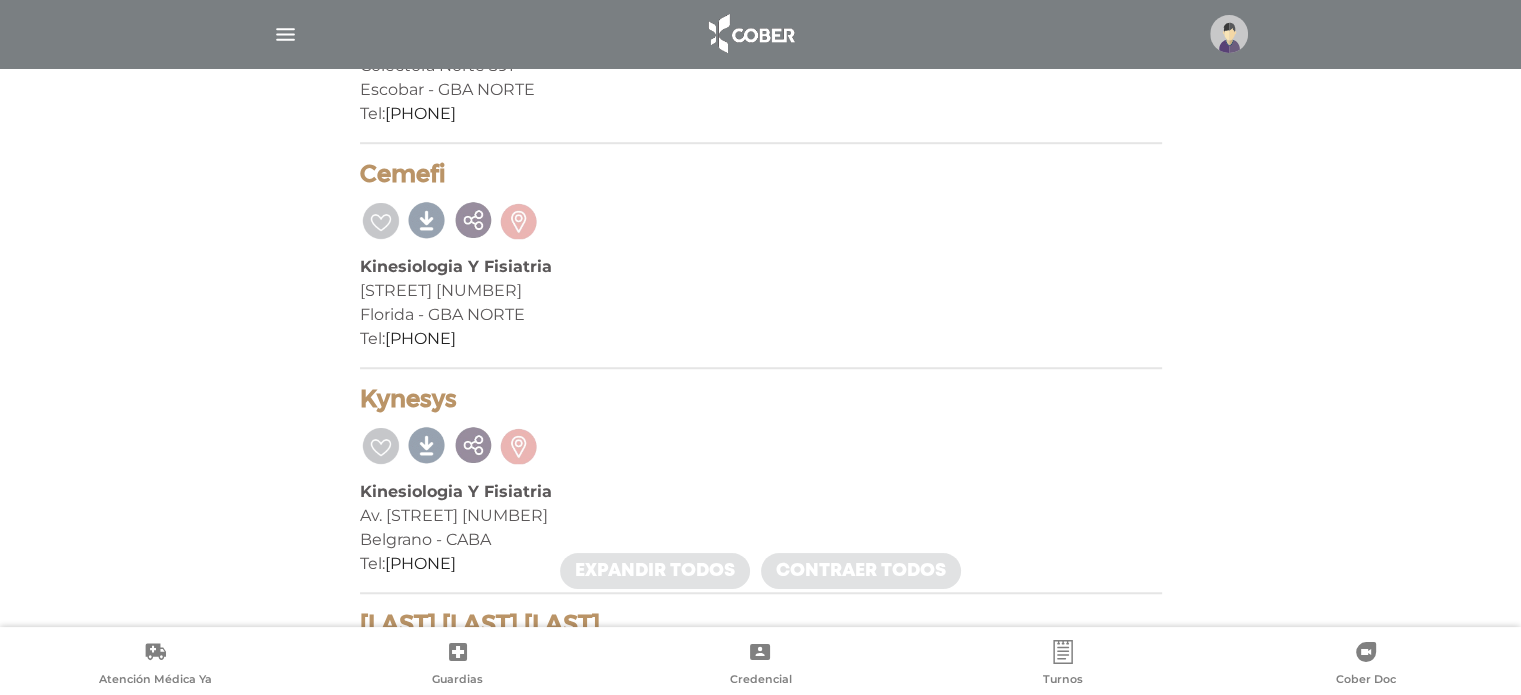 scroll, scrollTop: 16639, scrollLeft: 0, axis: vertical 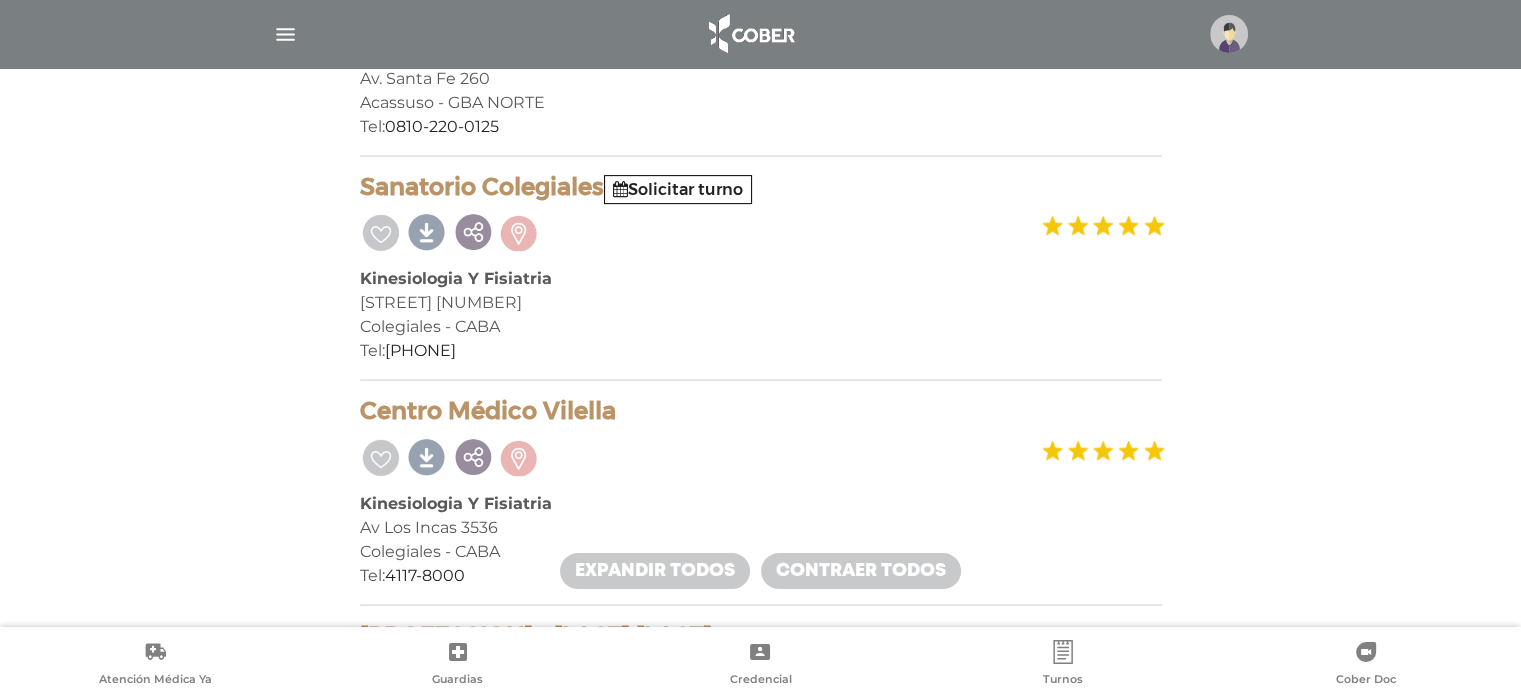 click at bounding box center [285, 34] 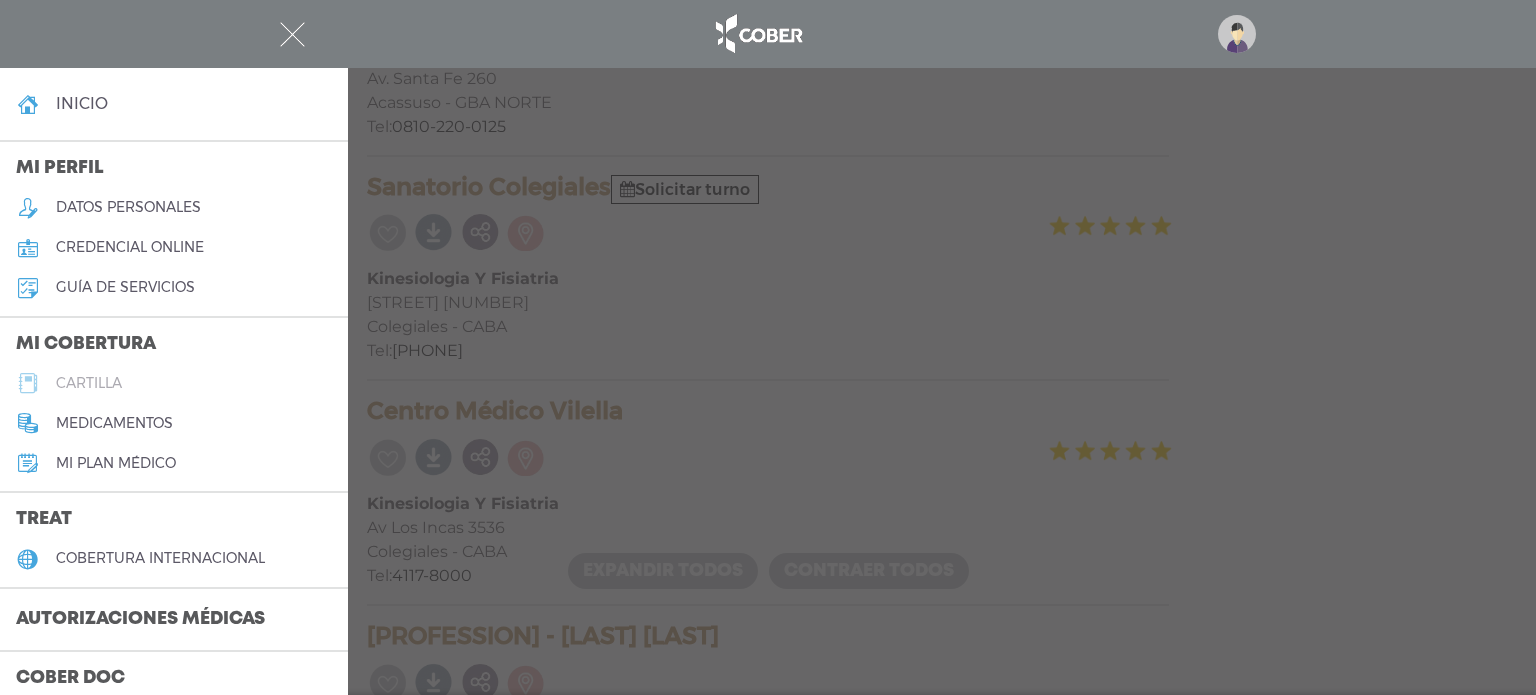 click on "cartilla" at bounding box center [89, 383] 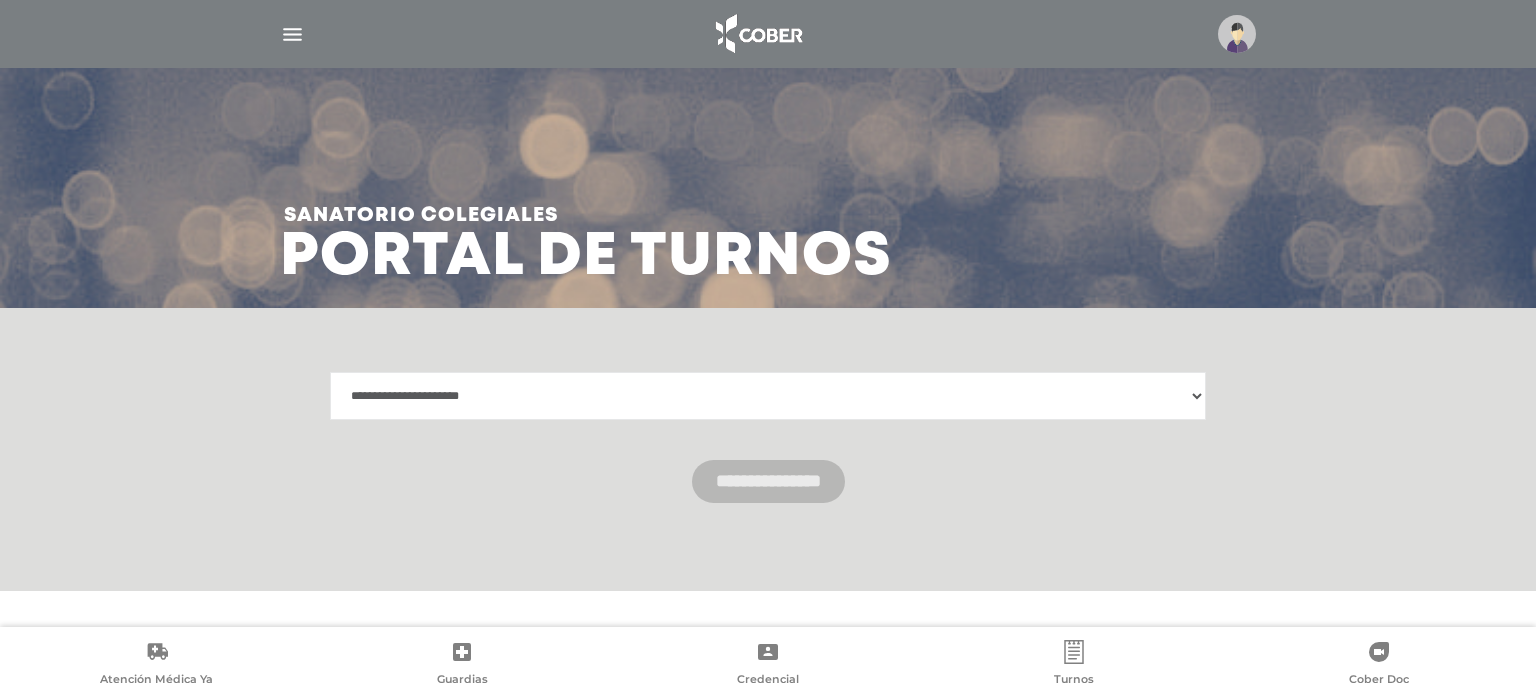 scroll, scrollTop: 0, scrollLeft: 0, axis: both 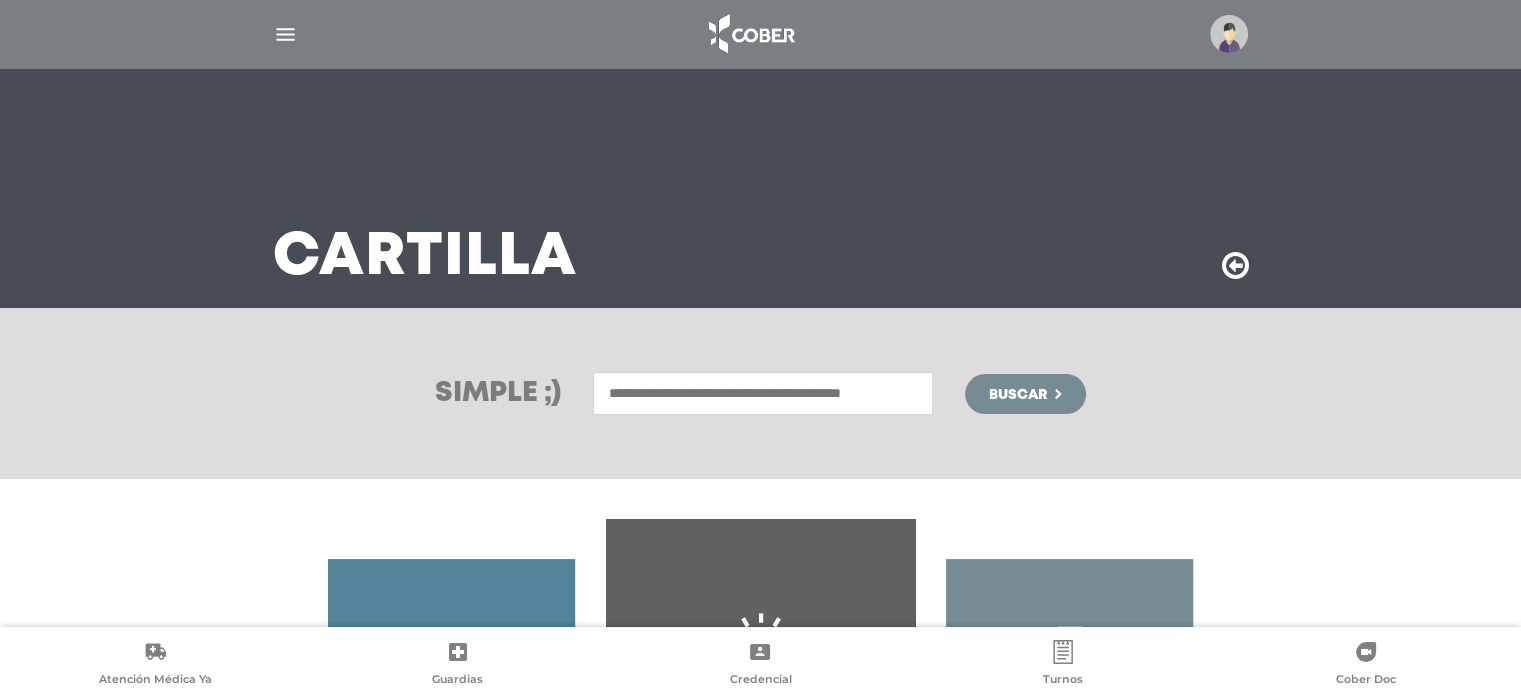 click at bounding box center (763, 393) 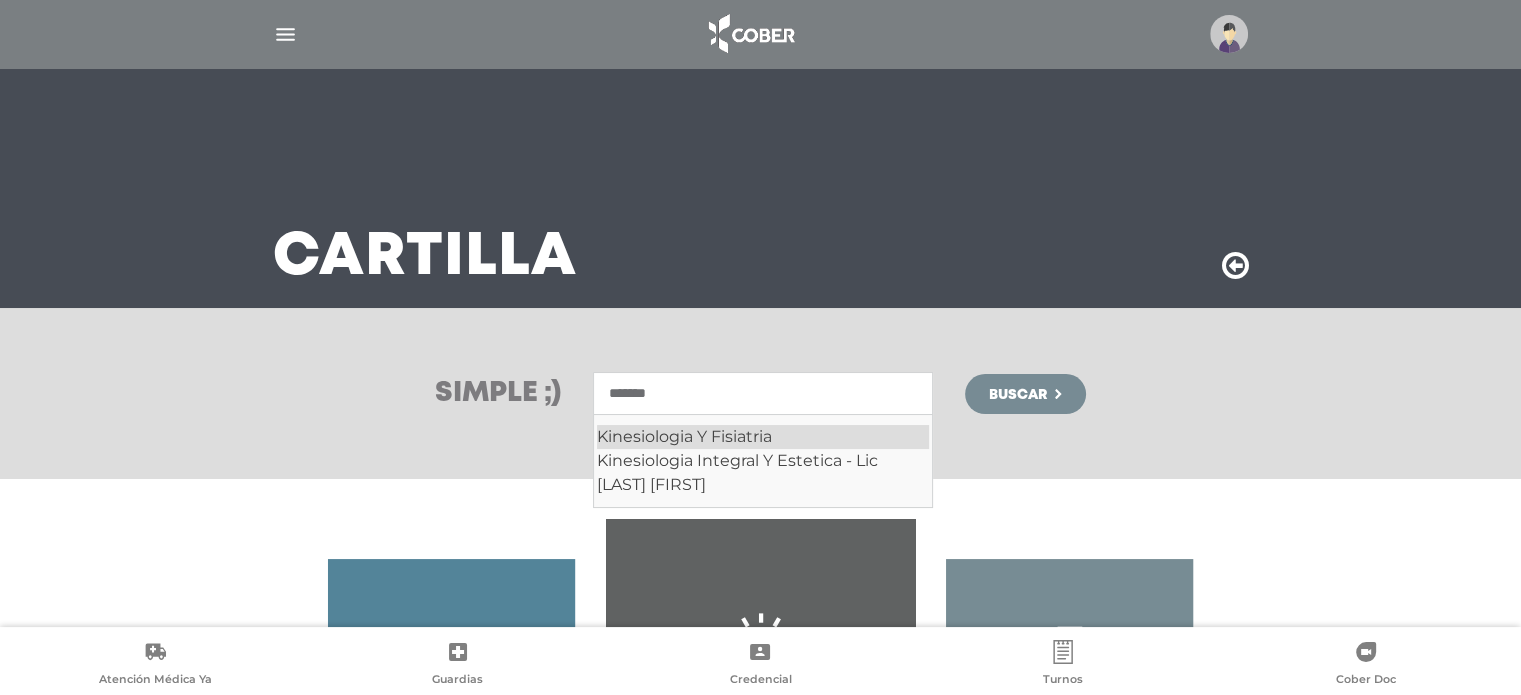 click on "Kinesiologia Y Fisiatria" at bounding box center [763, 437] 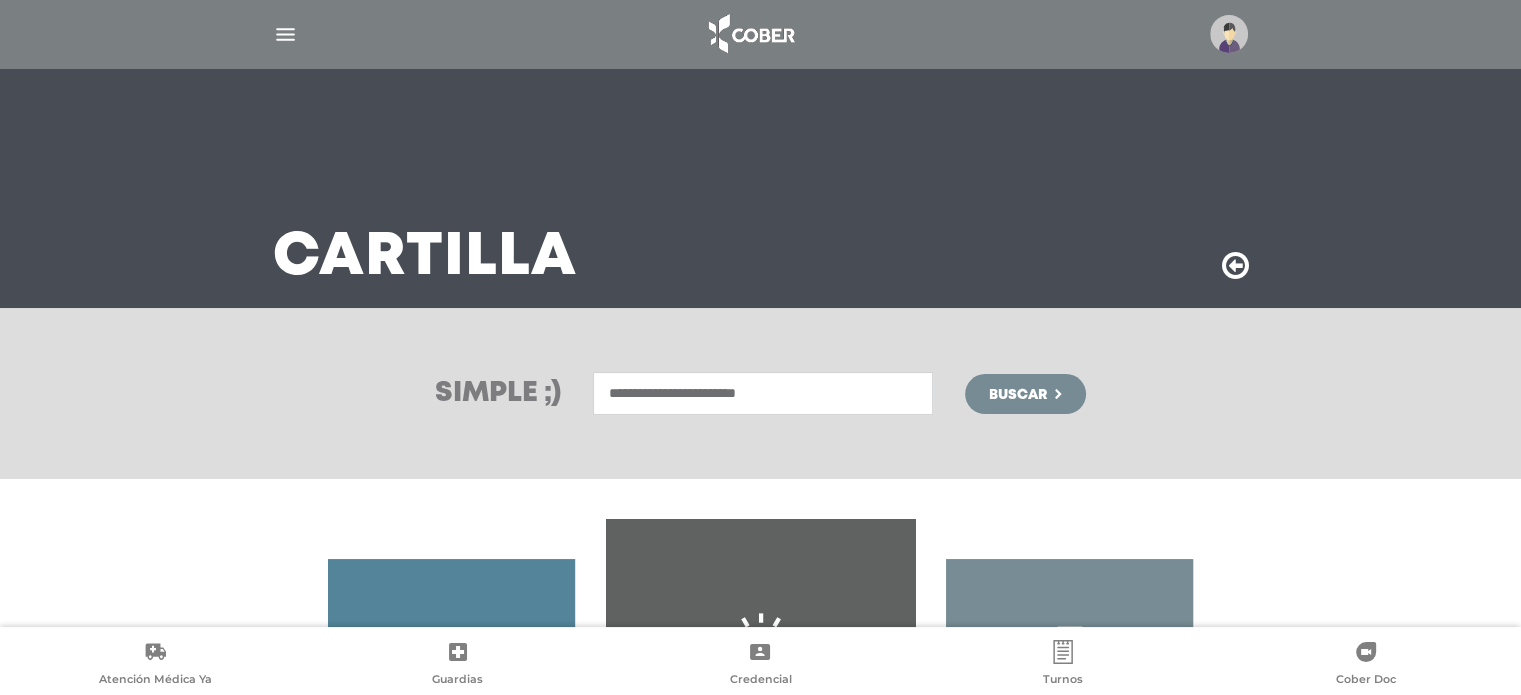 click on "**********" at bounding box center [763, 393] 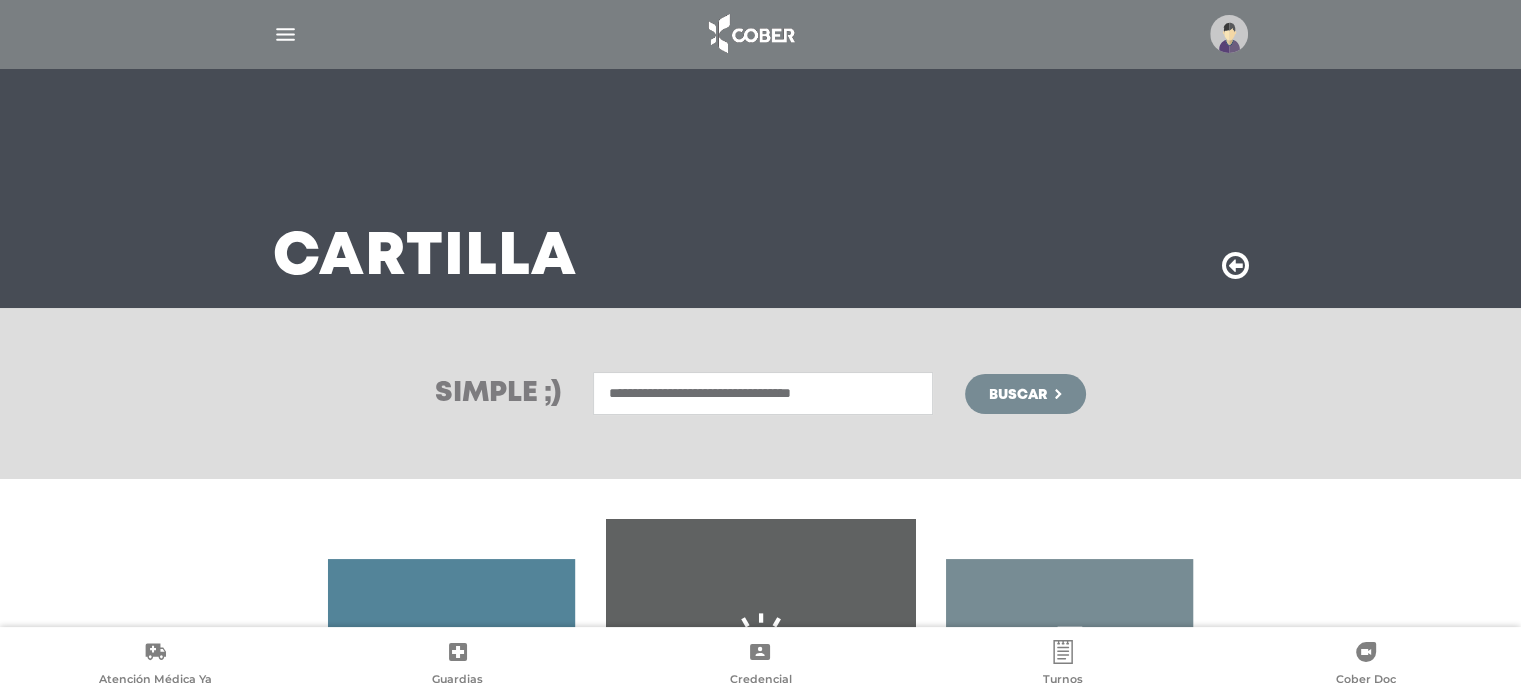 type on "**********" 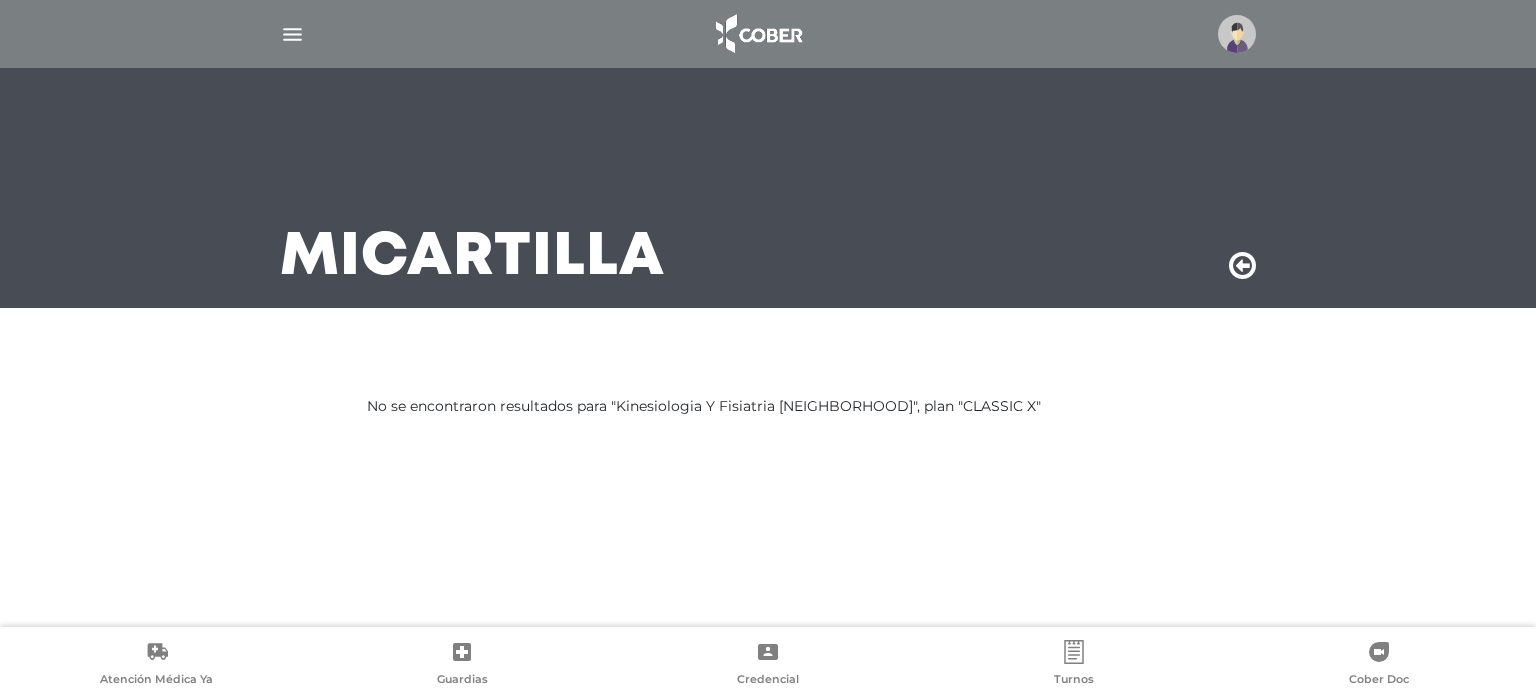 scroll, scrollTop: 0, scrollLeft: 0, axis: both 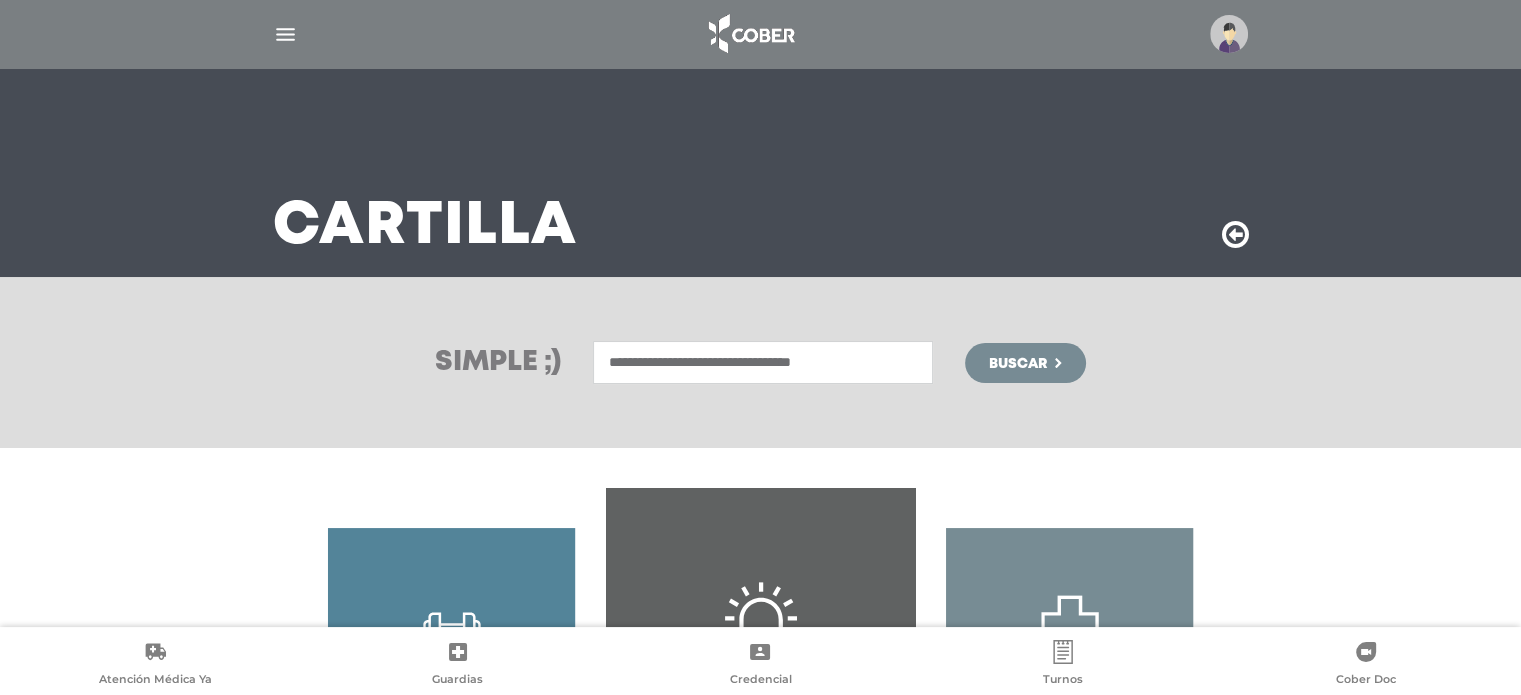 click on "**********" at bounding box center [763, 362] 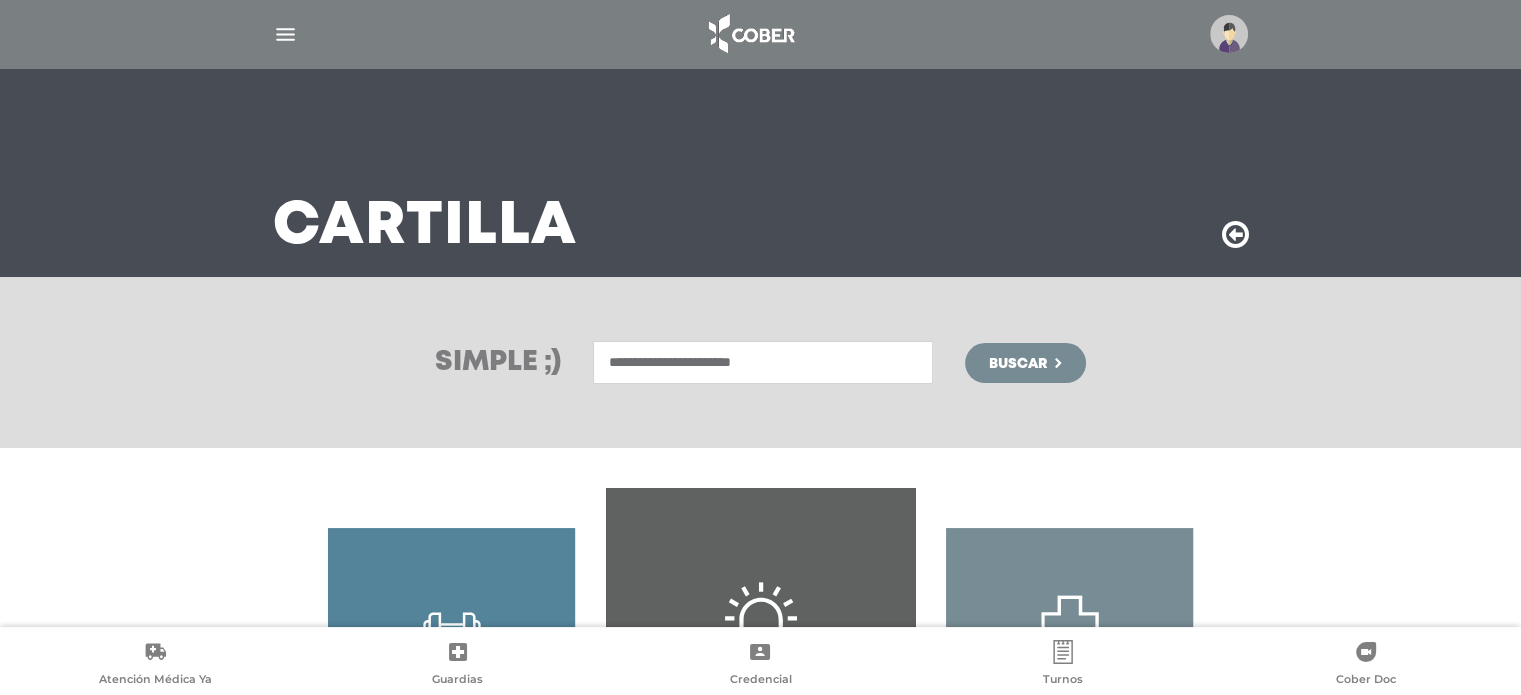 type on "**********" 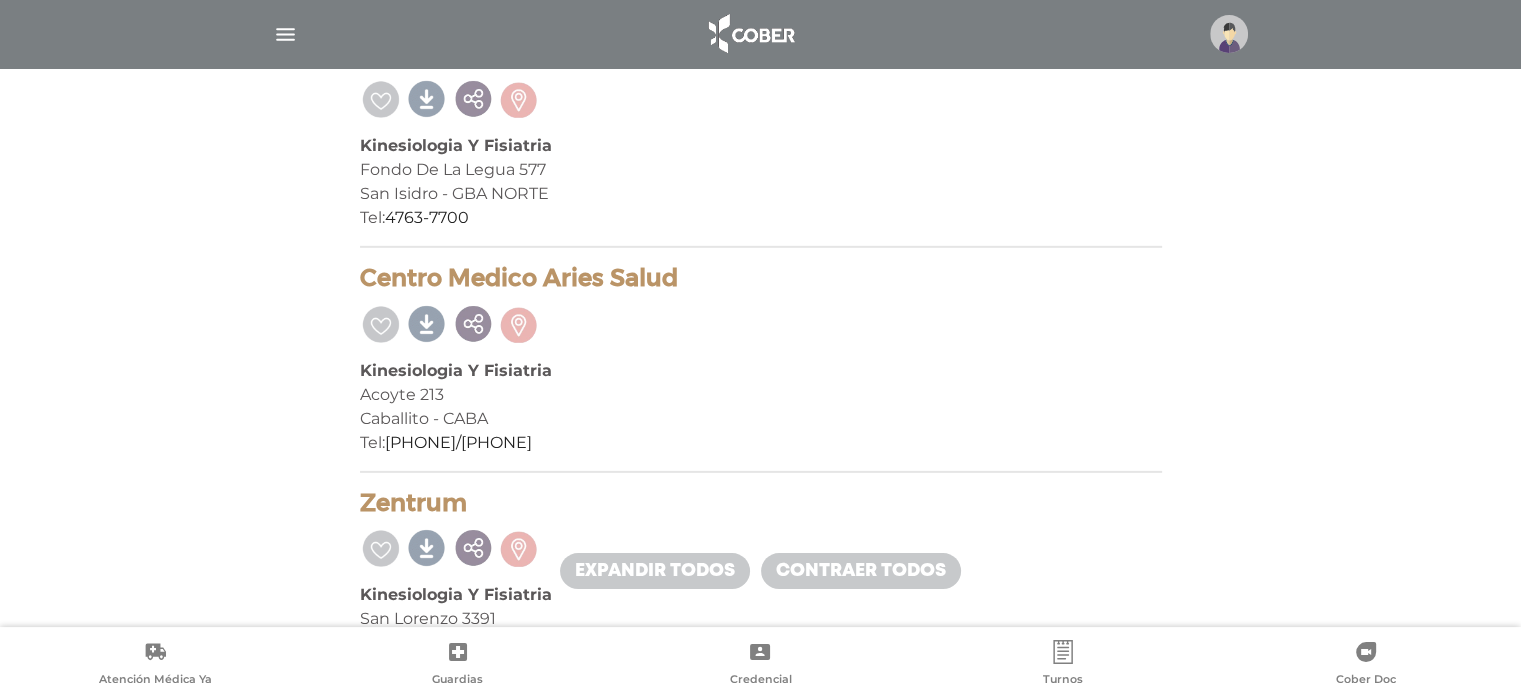 scroll, scrollTop: 6200, scrollLeft: 0, axis: vertical 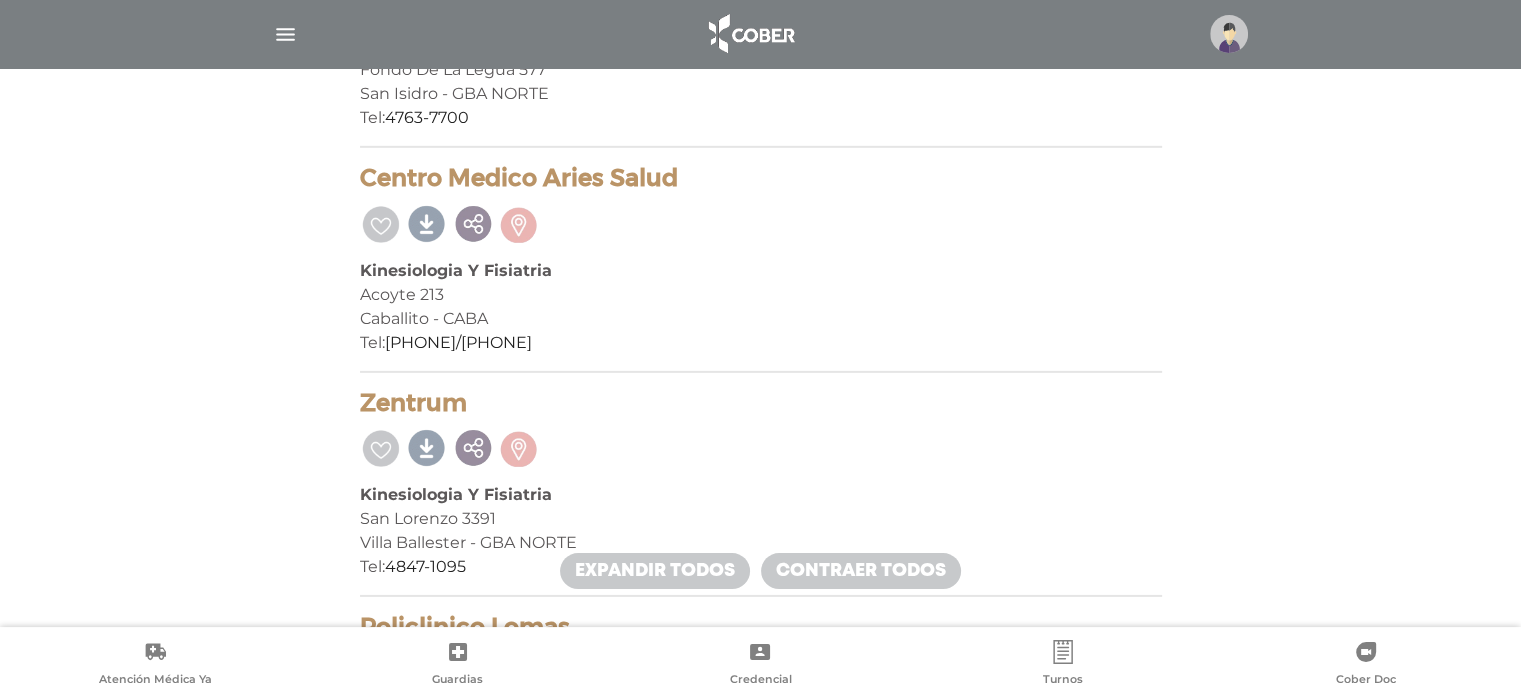 click on "Acoyte 213" at bounding box center [761, 295] 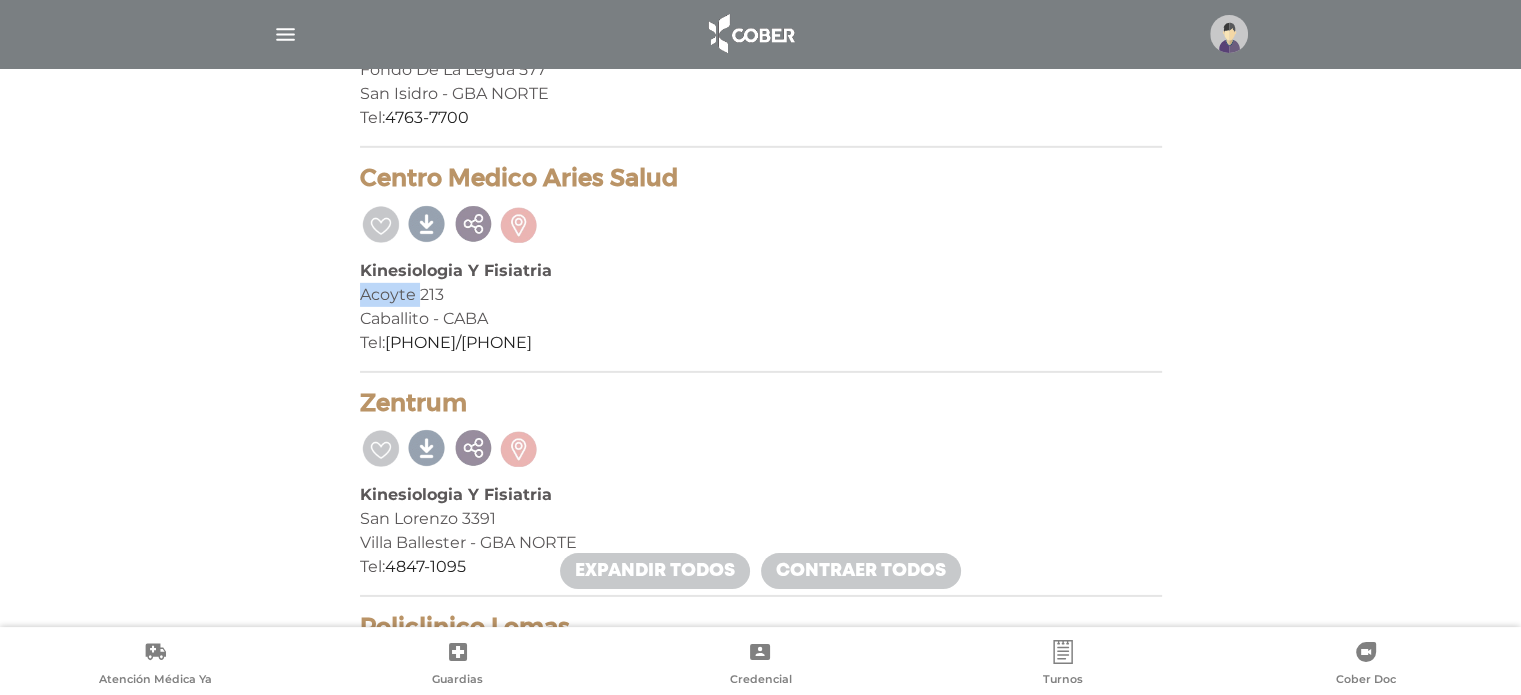 click on "Acoyte 213" at bounding box center [761, 295] 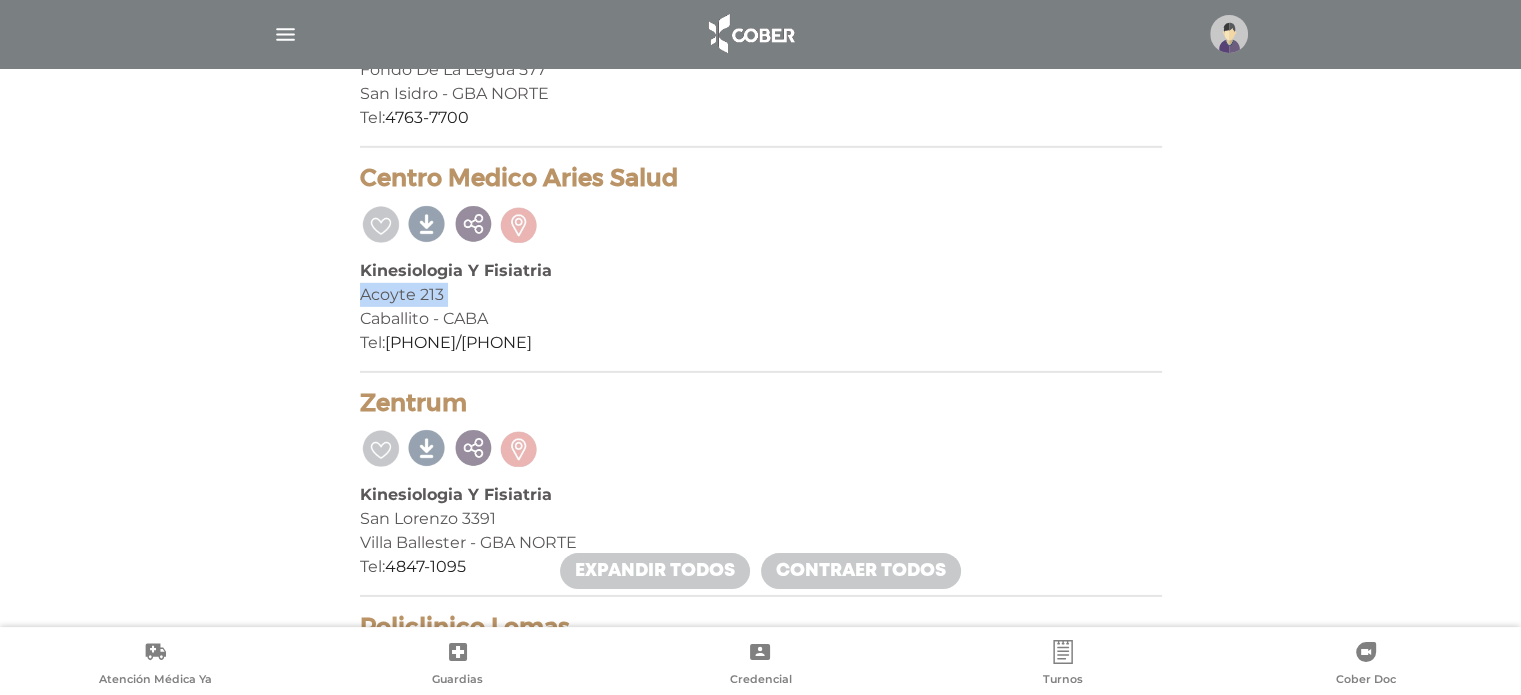 click on "Acoyte 213" at bounding box center (761, 295) 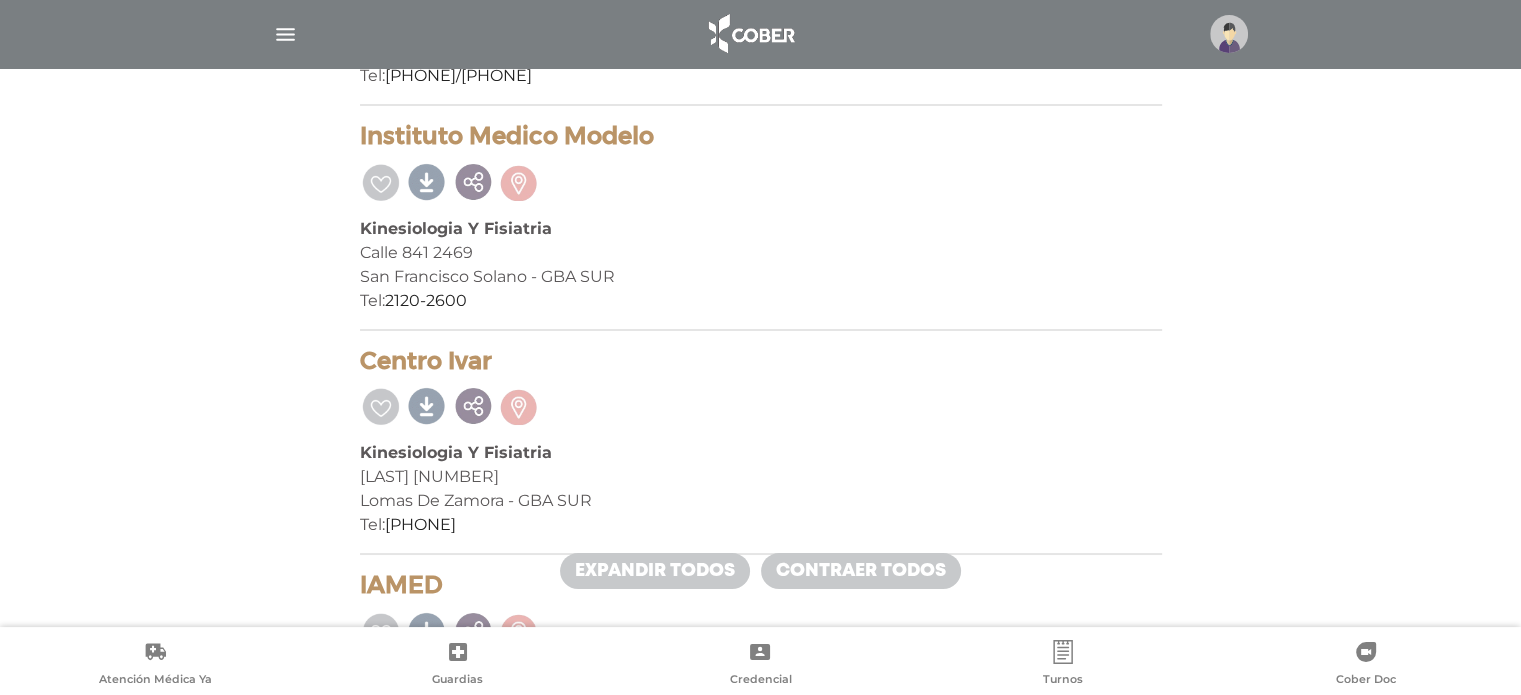 scroll, scrollTop: 9610, scrollLeft: 0, axis: vertical 